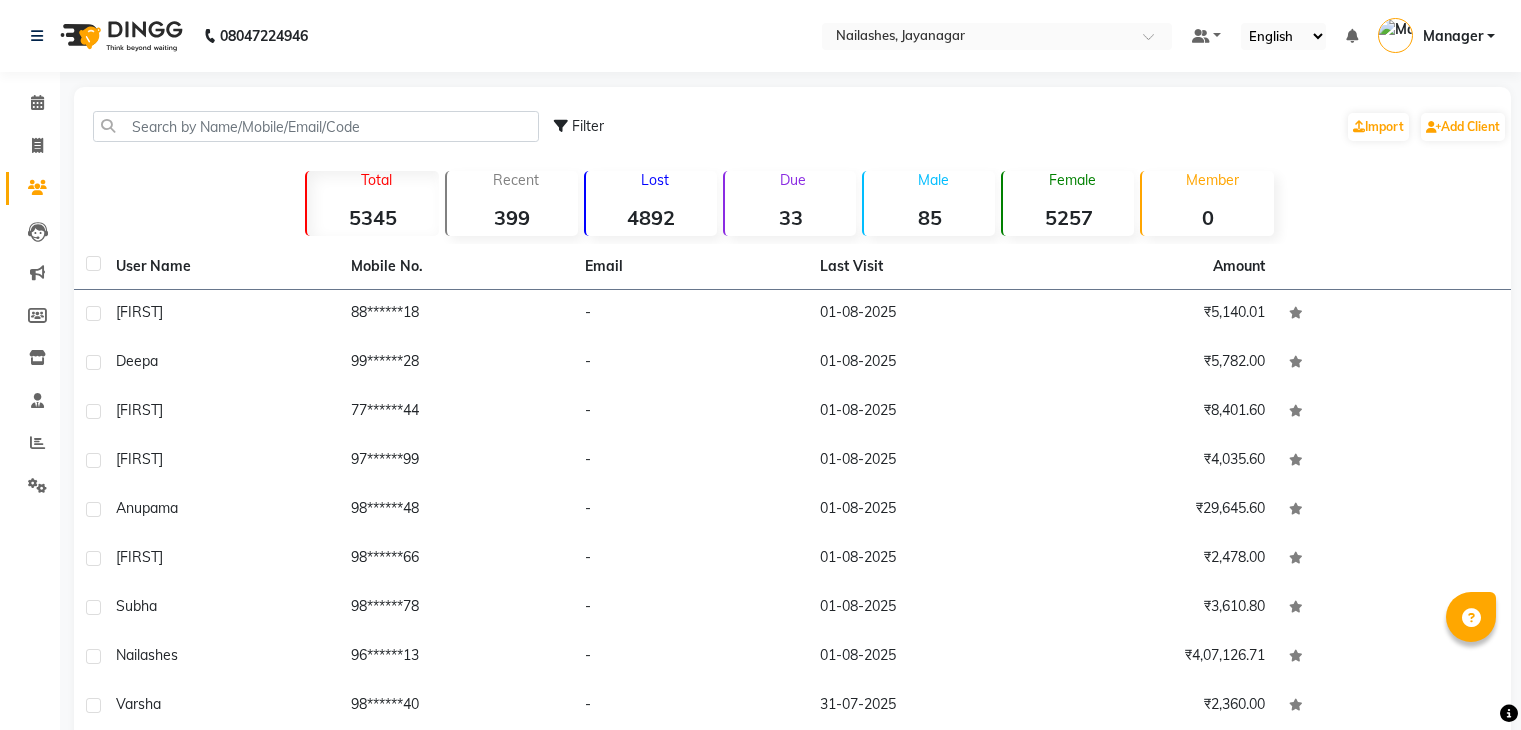 scroll, scrollTop: 0, scrollLeft: 0, axis: both 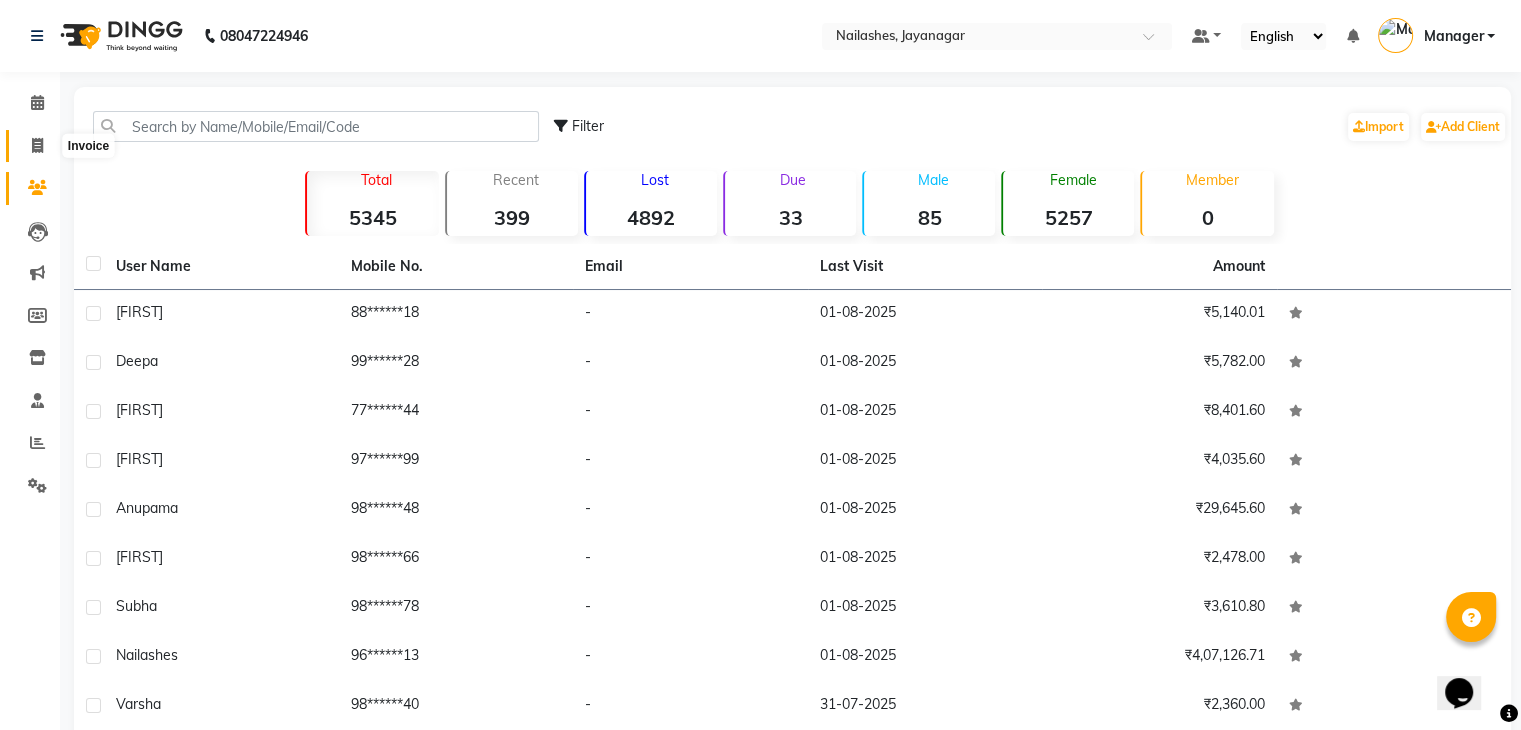 click 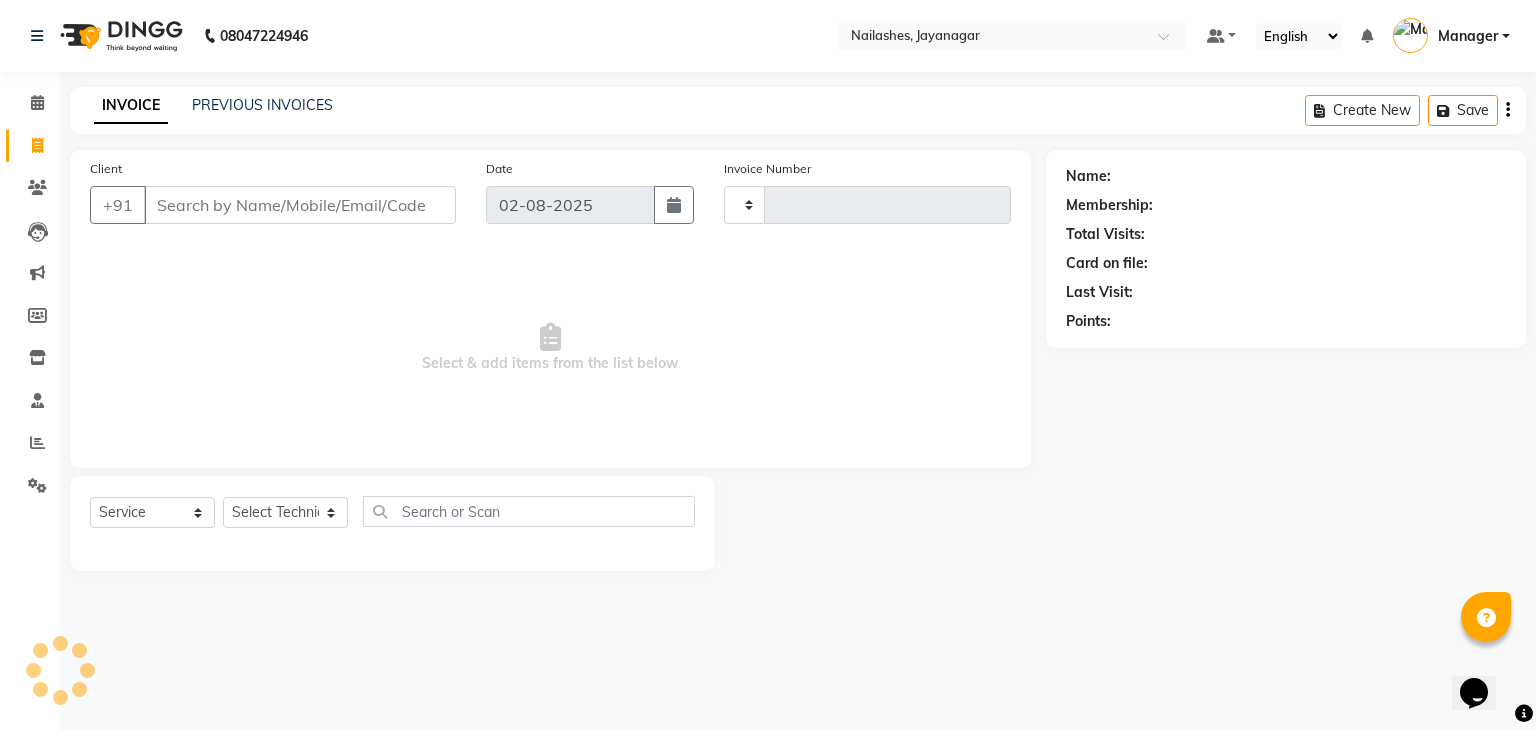 type on "0711" 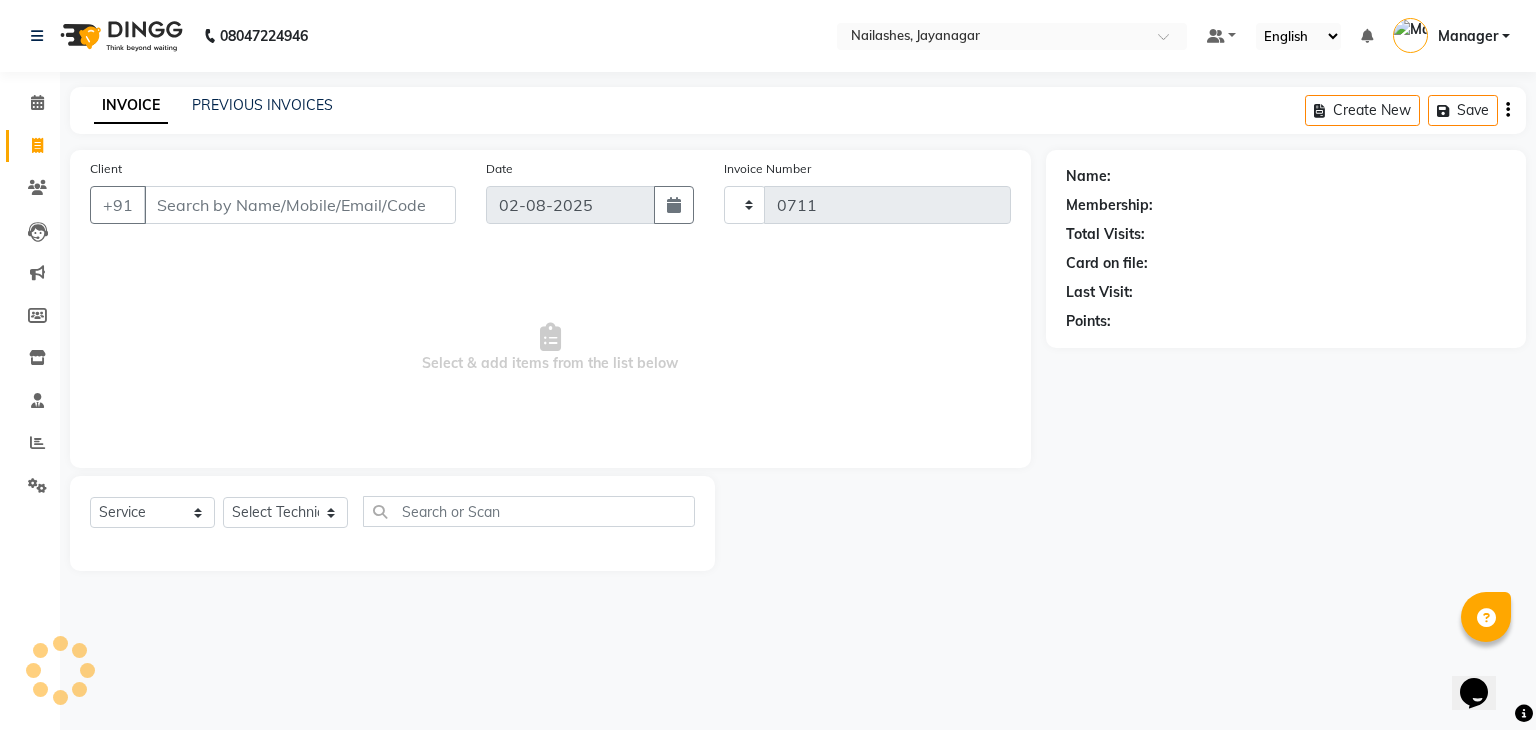 select on "4495" 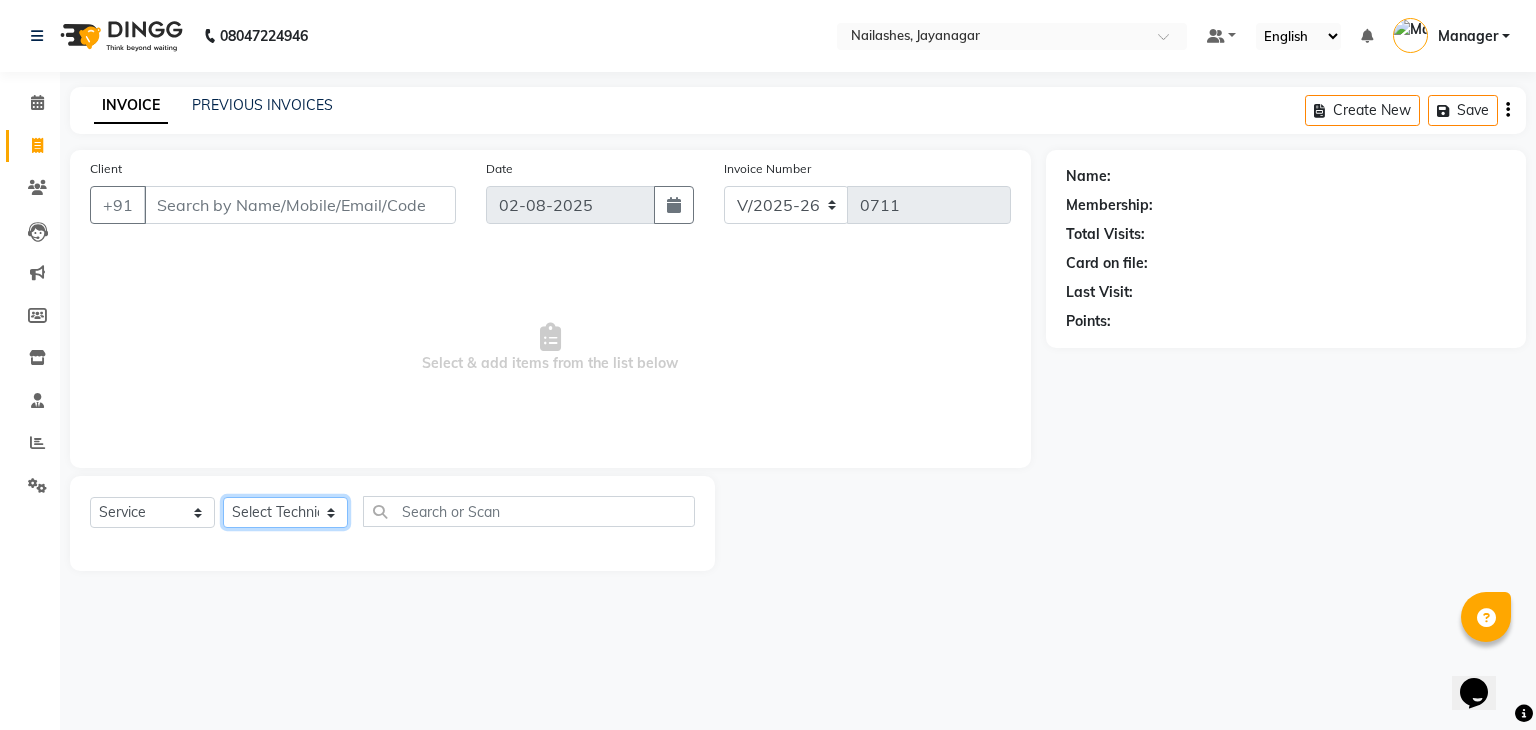 click on "Select Technician" 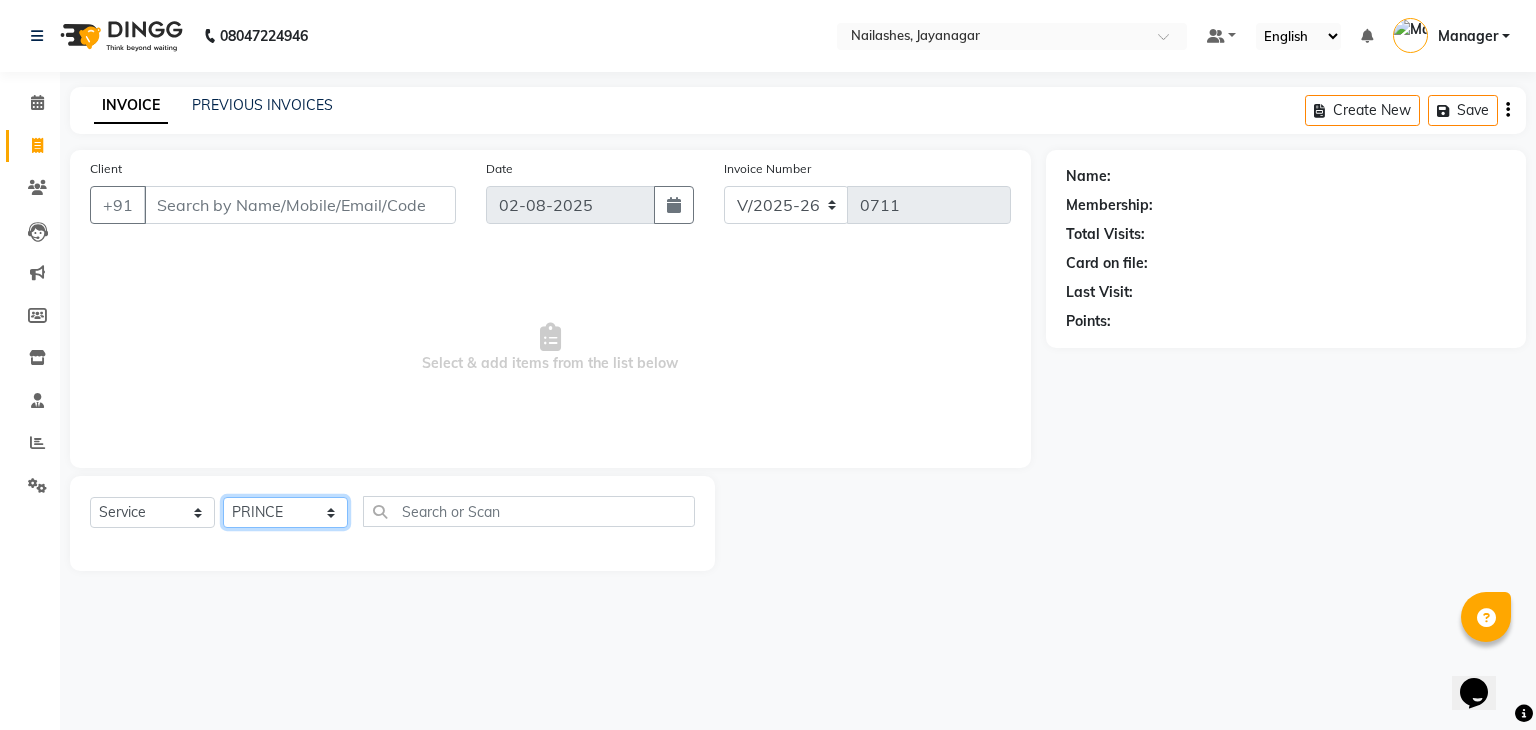 click on "Select Technician Admin [FIRST] [LAST] Manager [FIRST] [LAST] Ranjitha Soundarya" 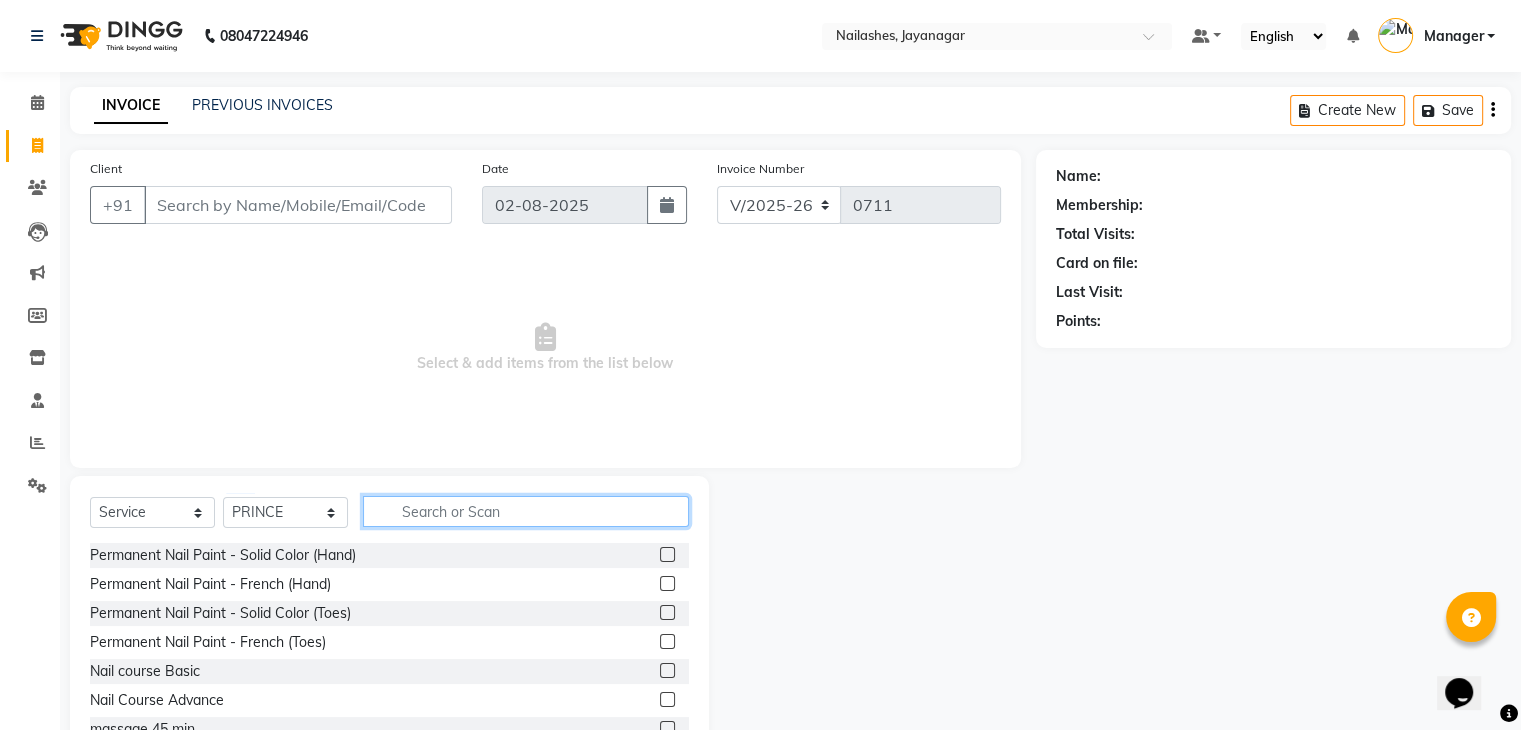 click 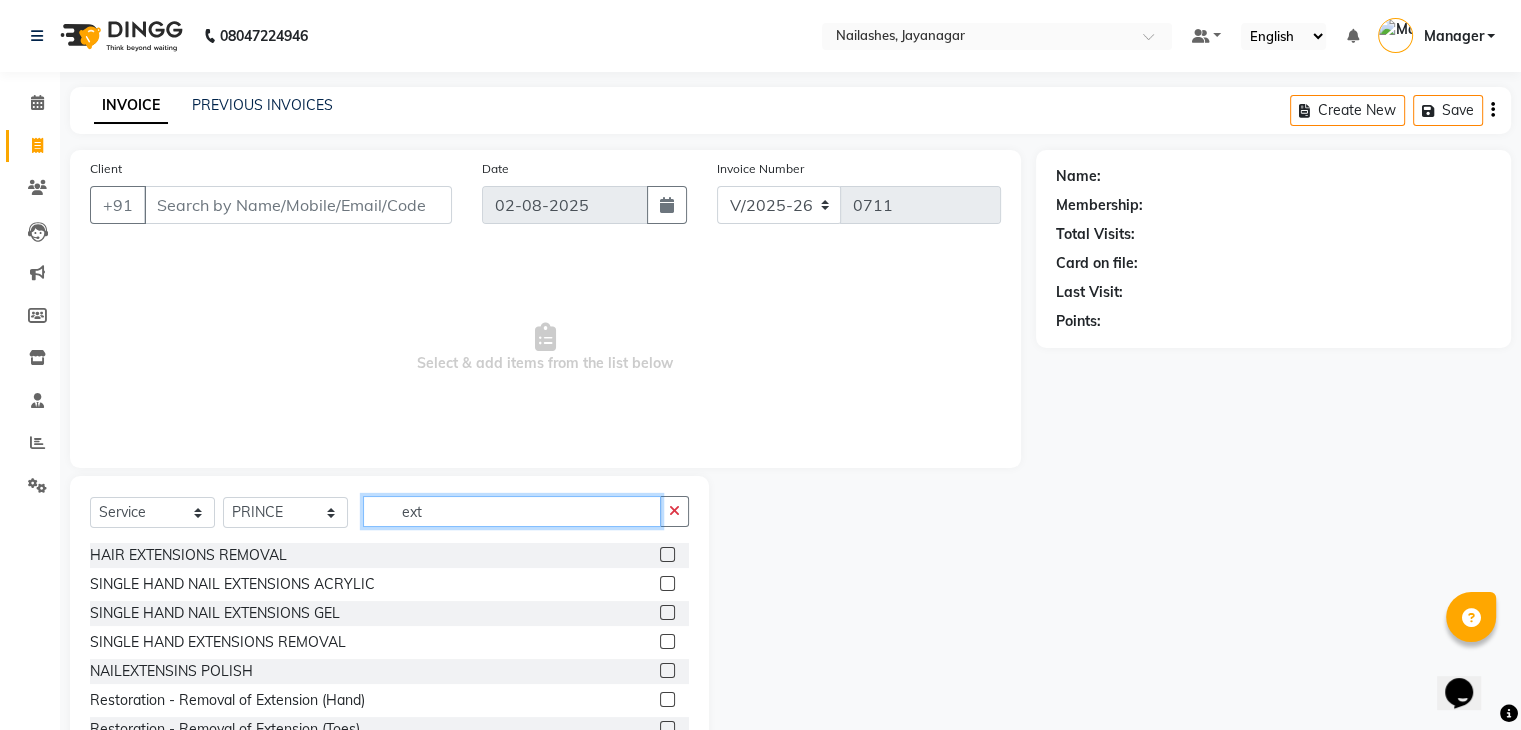 type on "ext" 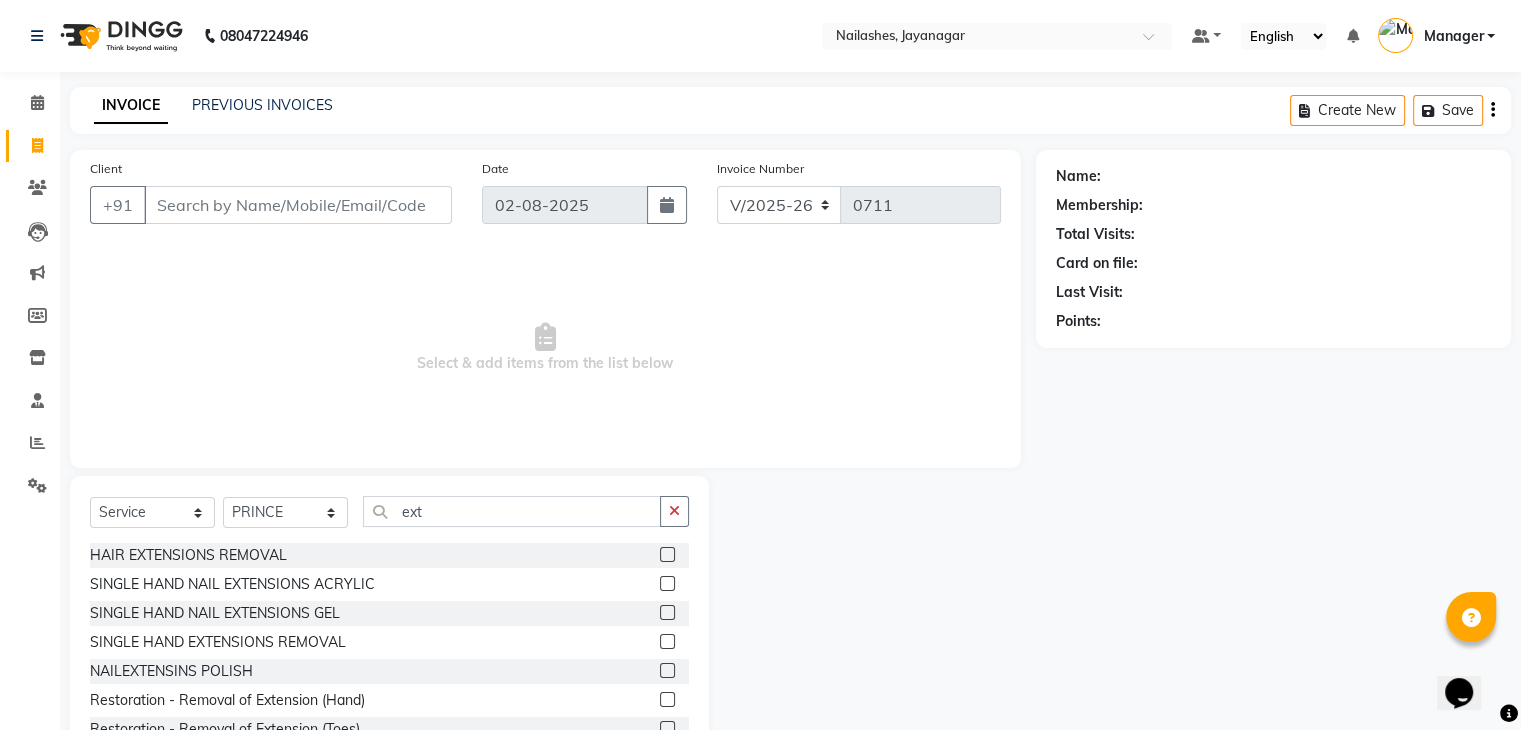 click on "Select  Service  Product  Membership  Package Voucher Prepaid Gift Card  Select Technician Admin [FIRST] [LAST] Manager [FIRST] [LAST] Ranjitha Soundarya ext HAIR EXTENSIONS REMOVAL  SINGLE HAND NAIL EXTENSIONS ACRYLIC  SINGLE HAND NAIL EXTENSIONS GEL  SINGLE HAND EXTENSIONS REMOVAL  NAILEXTENSINS POLISH  Restoration - Removal of Extension (Hand)  Restoration - Removal of Extension (Toes)  Nail Extension - Gel (Hand)  Nail Extension - Acrylic (Hand)  Nail Extension - Silicon (Hand)  Nail Extension - Foaming (Hand)  Nail Extension - Gel (Toes)  Nail Extension - Acrylic (Toes)  Nail Extension - Silicon (Toes)  Nail Extension - Foaming (Toes)  Acrylic Extenions + Gel Nail Paint   Gel Extensions + Gel Nail Paint  Eyelash Extension - Classic  Eyelash Extension - Hybrid  Eyelash Extension - Volume  Eyelash Extension - Mega Volume  Eyelash Extension - Eyelash Lifeting" 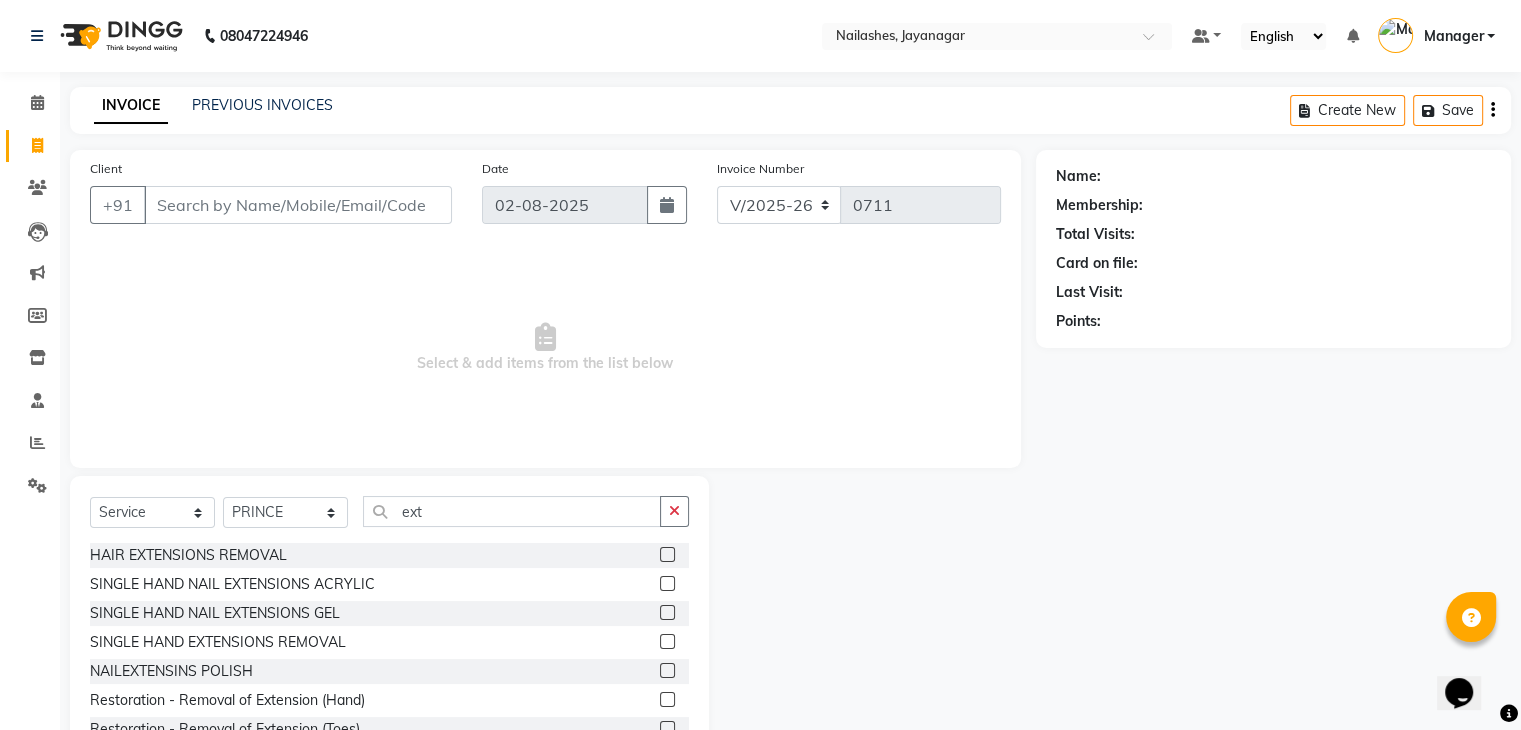 scroll, scrollTop: 174, scrollLeft: 0, axis: vertical 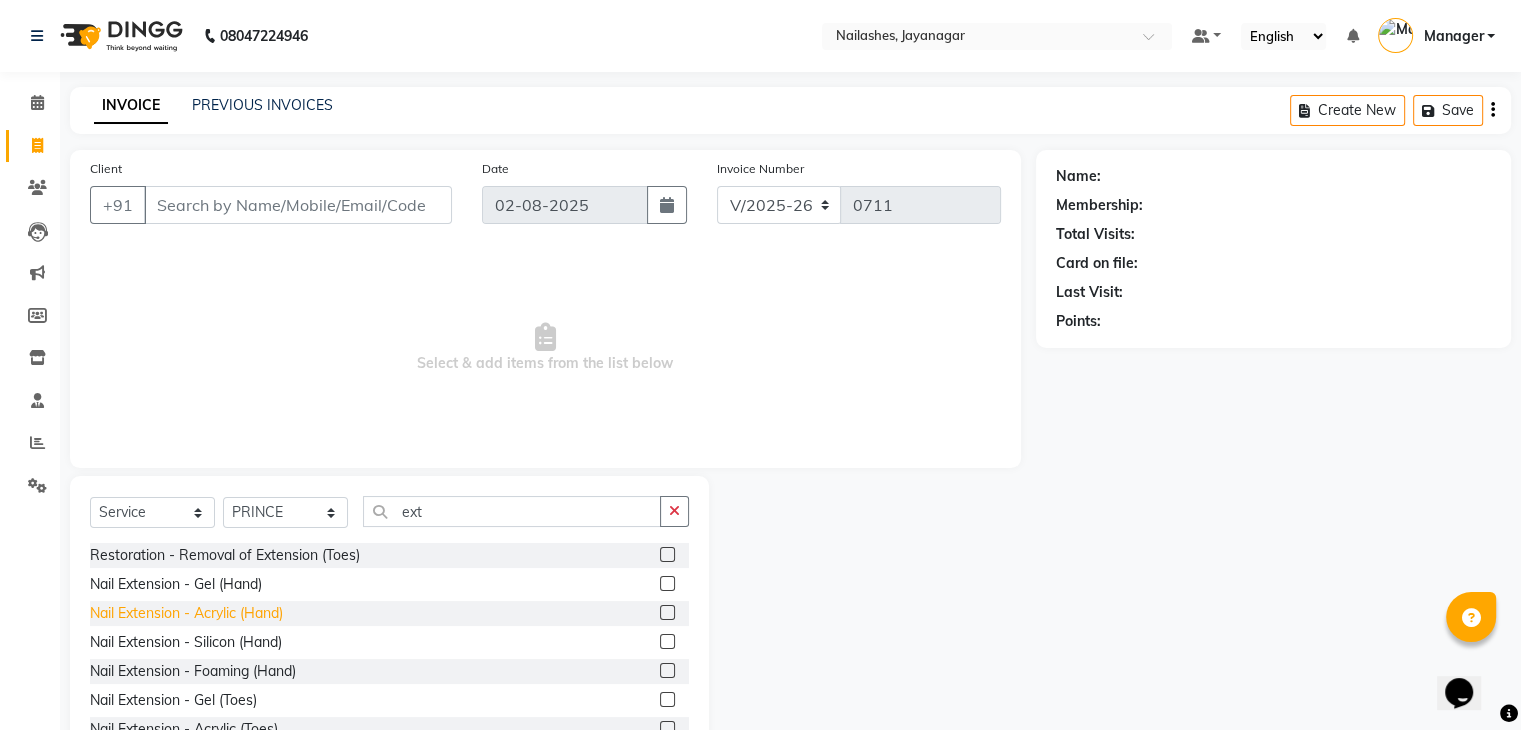 click on "Nail Extension - Acrylic (Hand)" 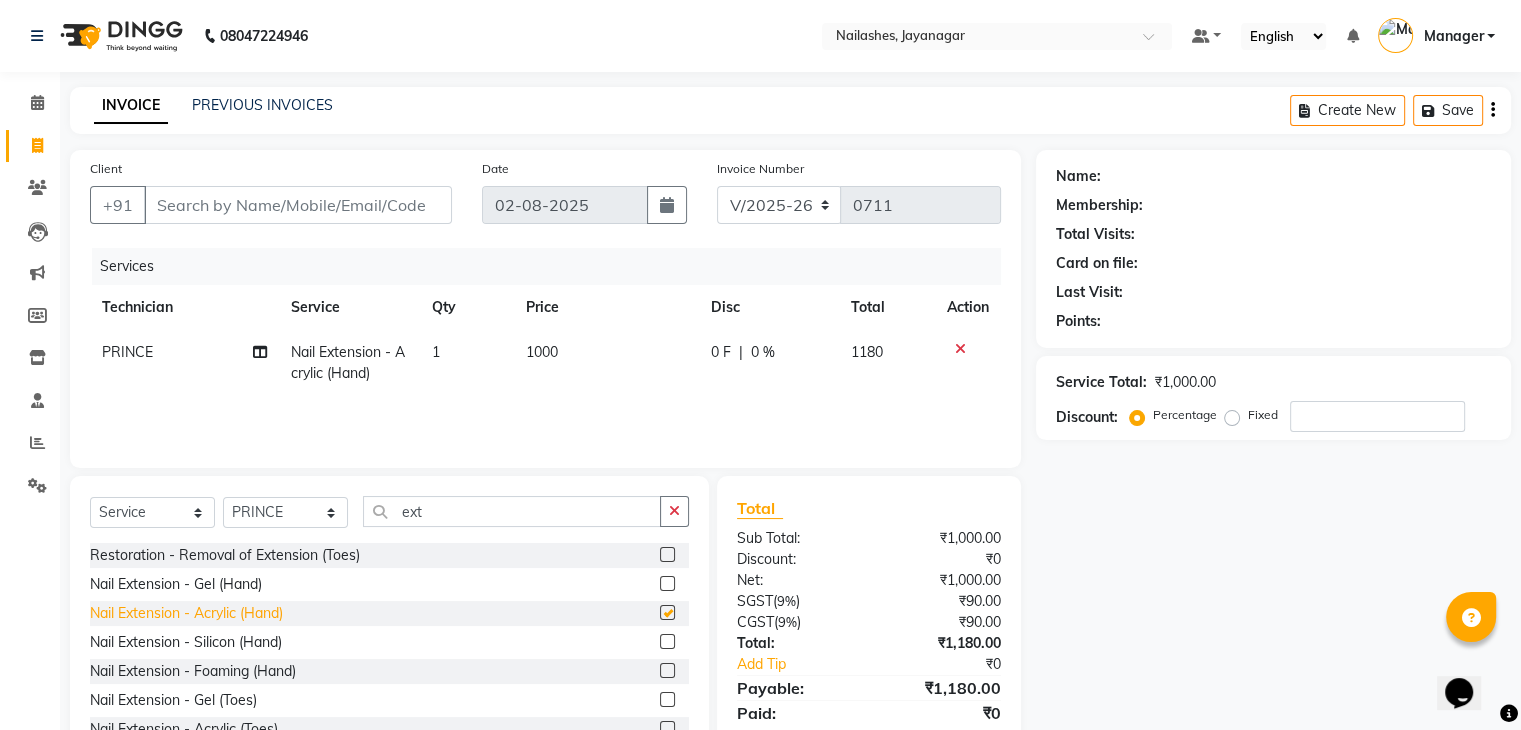 checkbox on "false" 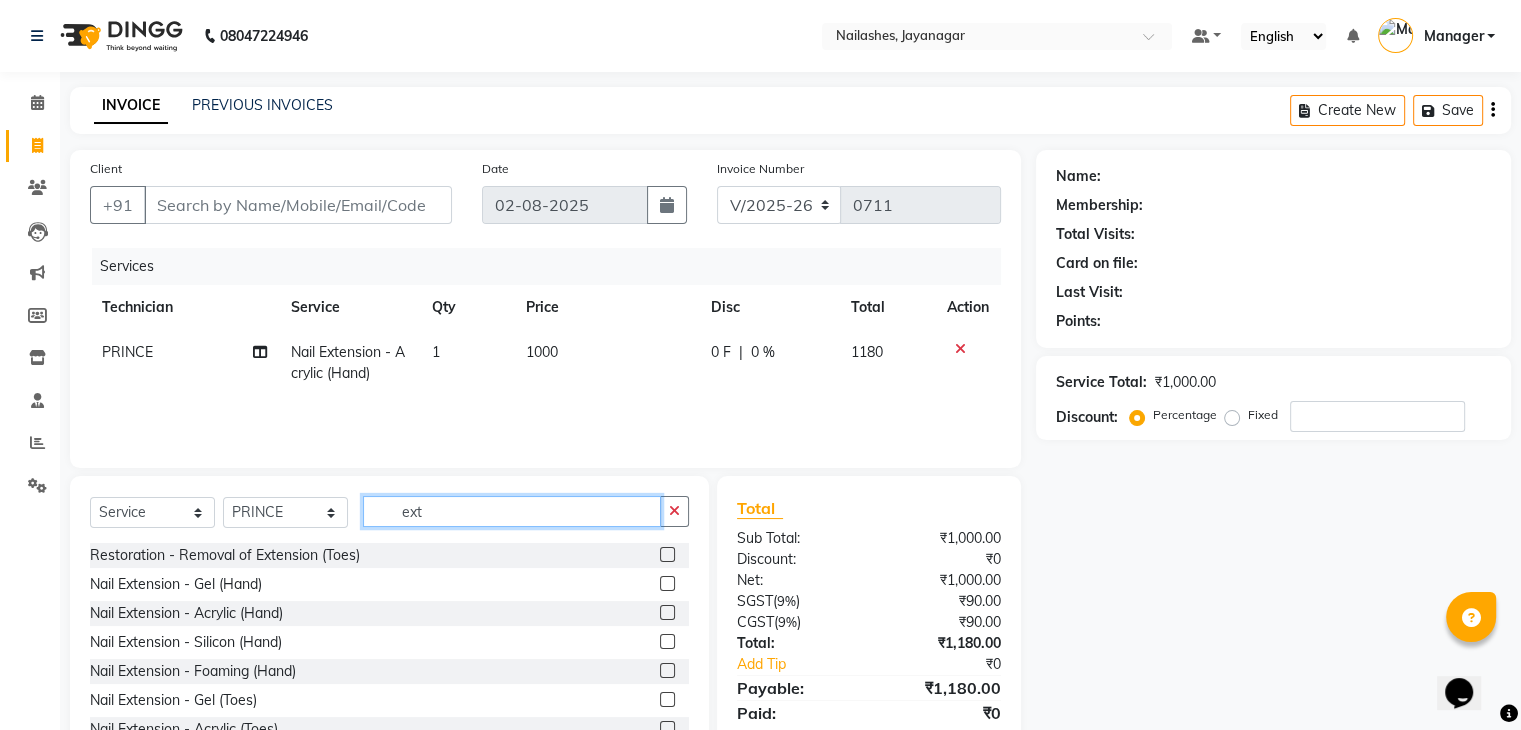 click on "ext" 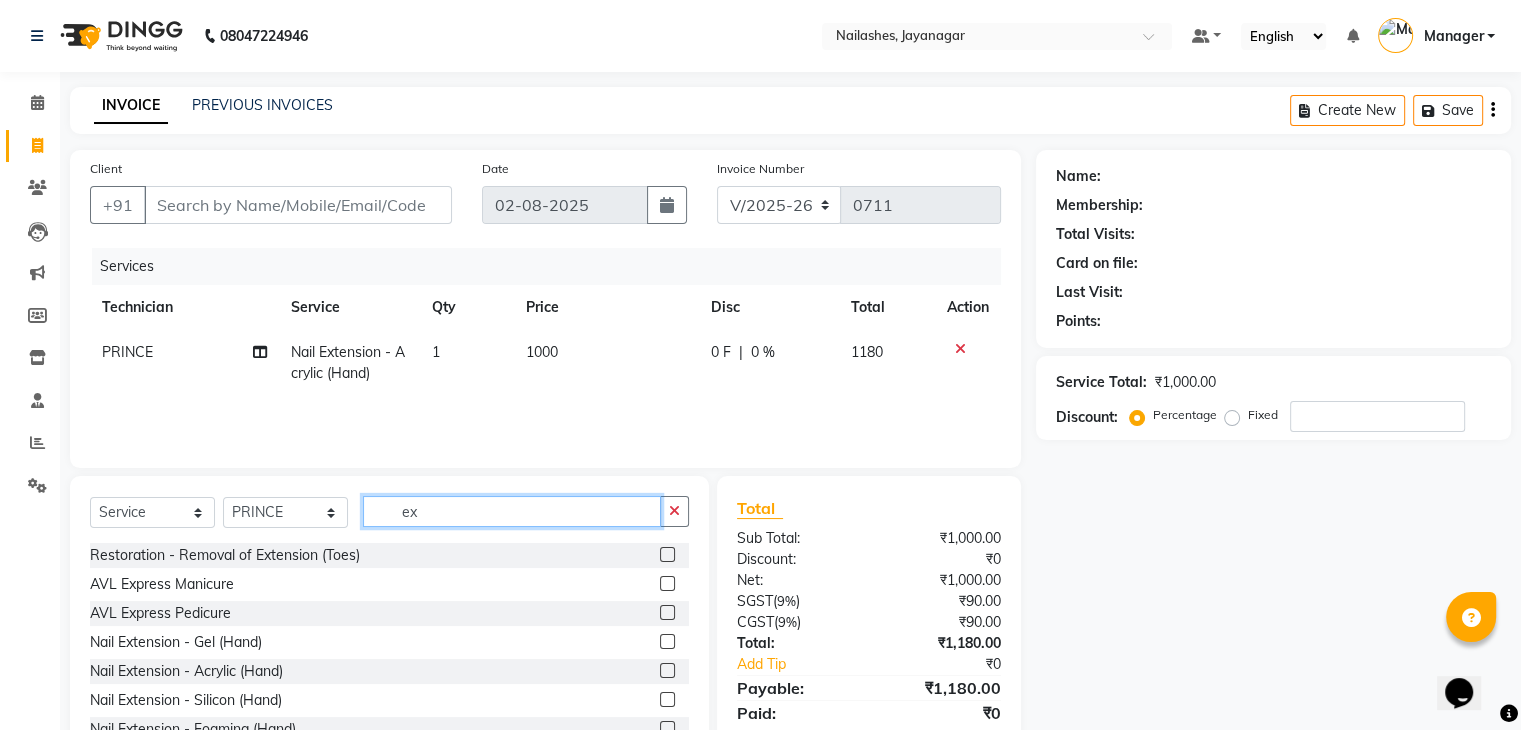 type on "e" 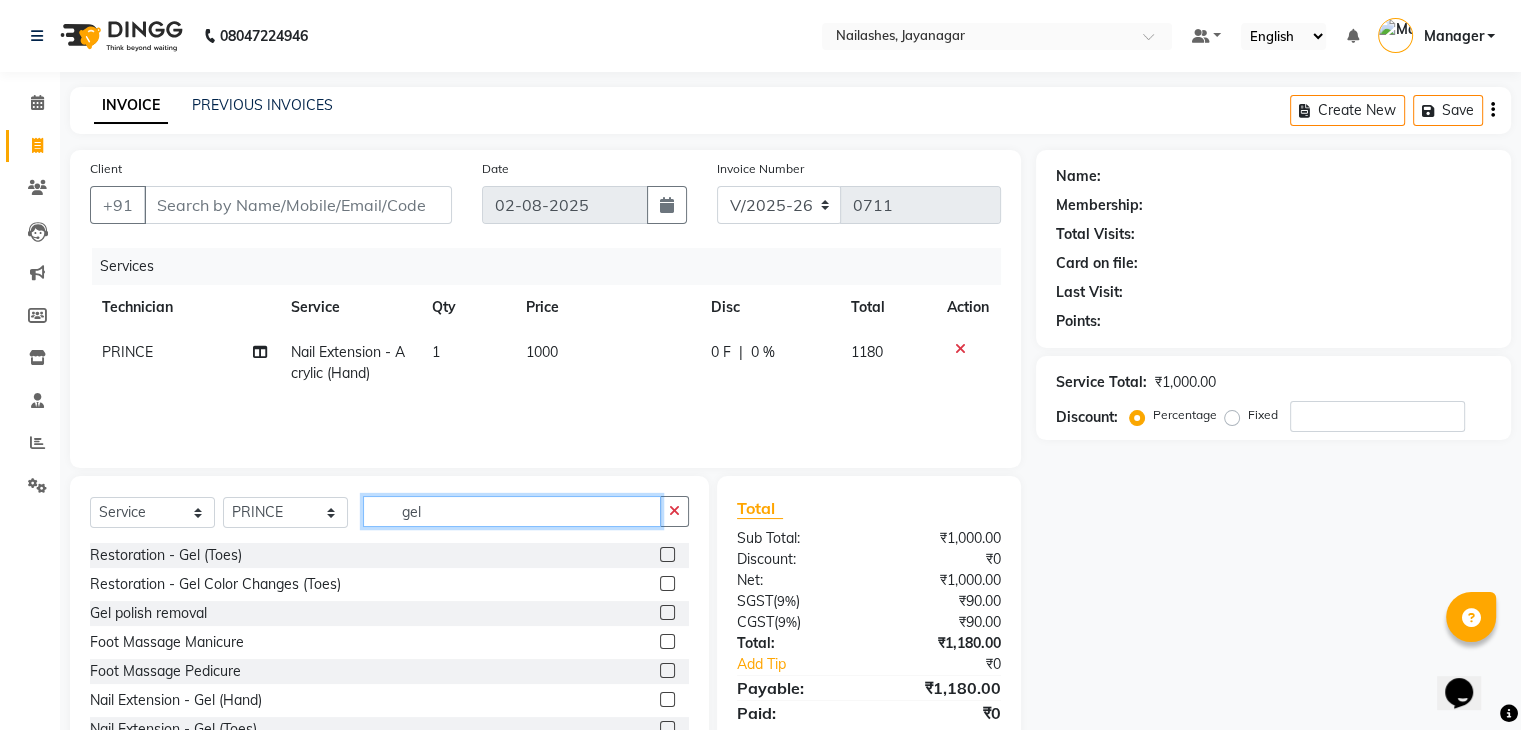 scroll, scrollTop: 116, scrollLeft: 0, axis: vertical 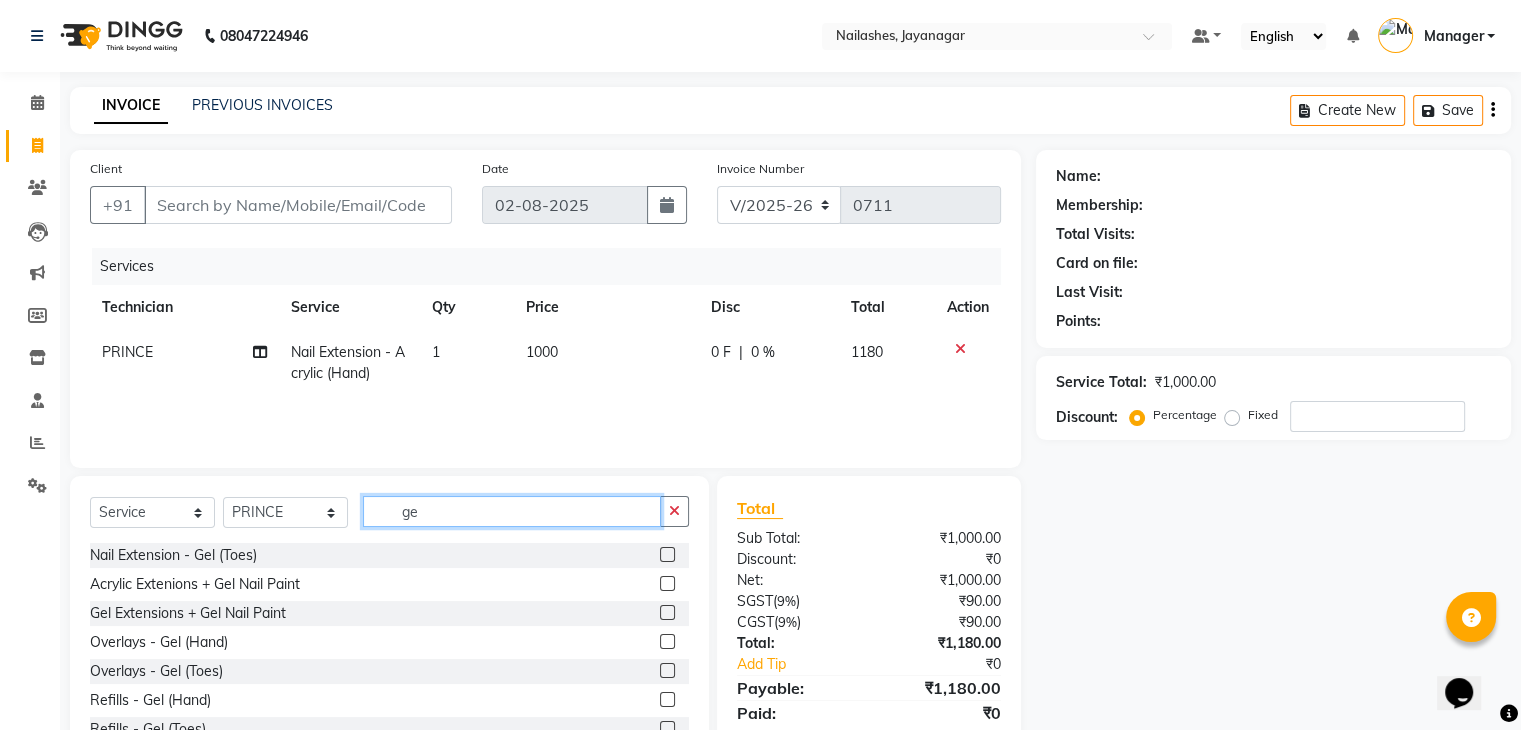 type on "g" 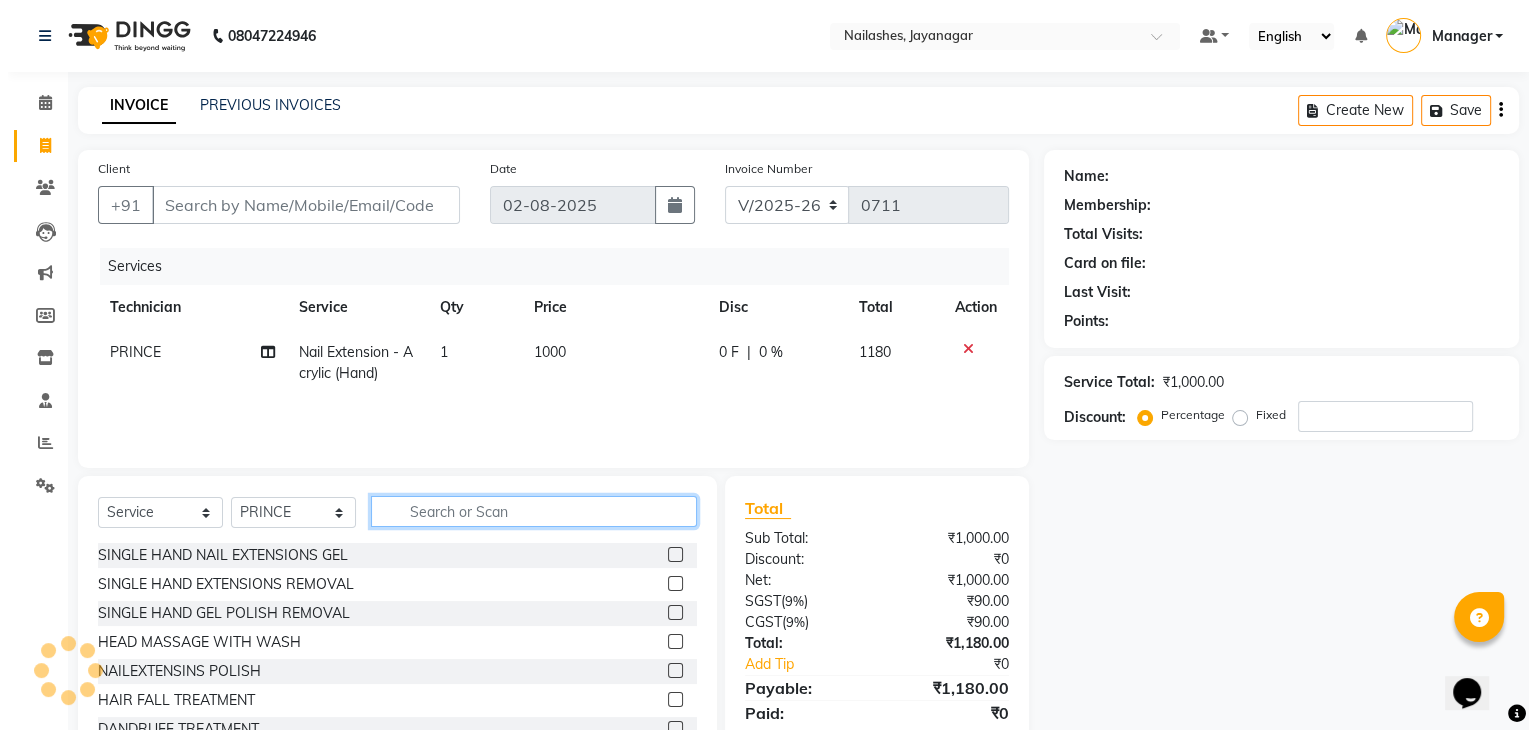scroll, scrollTop: 1044, scrollLeft: 0, axis: vertical 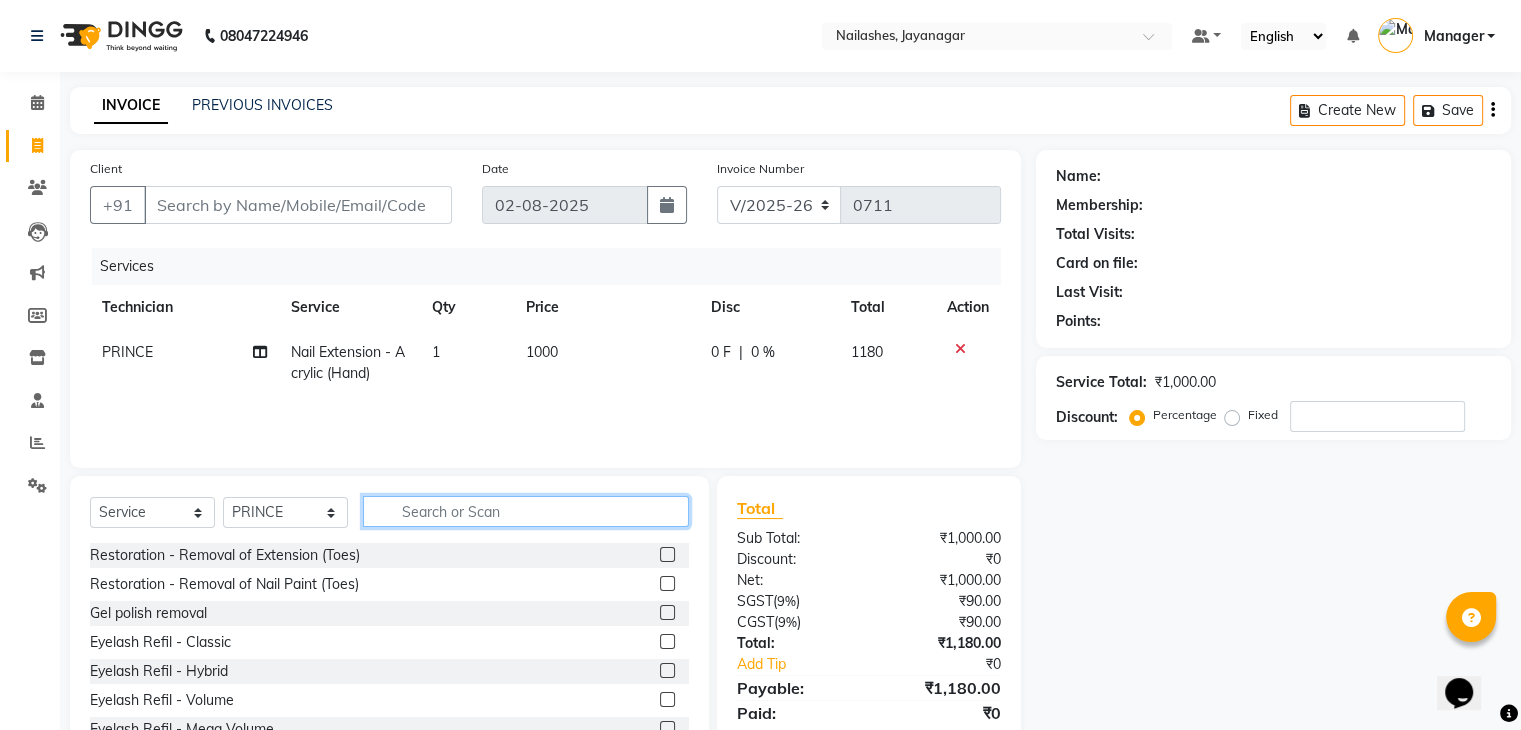 type 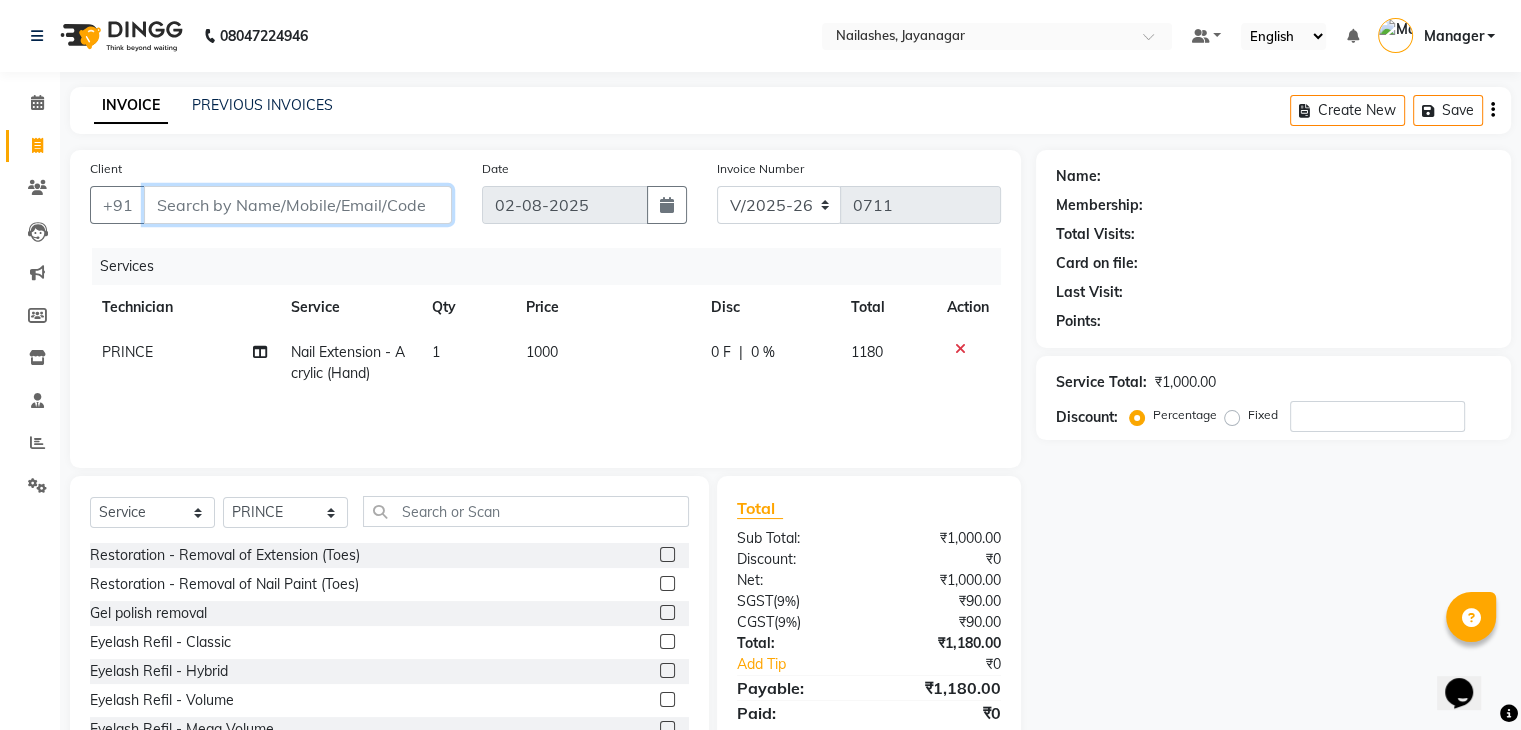 click on "Client" at bounding box center (298, 205) 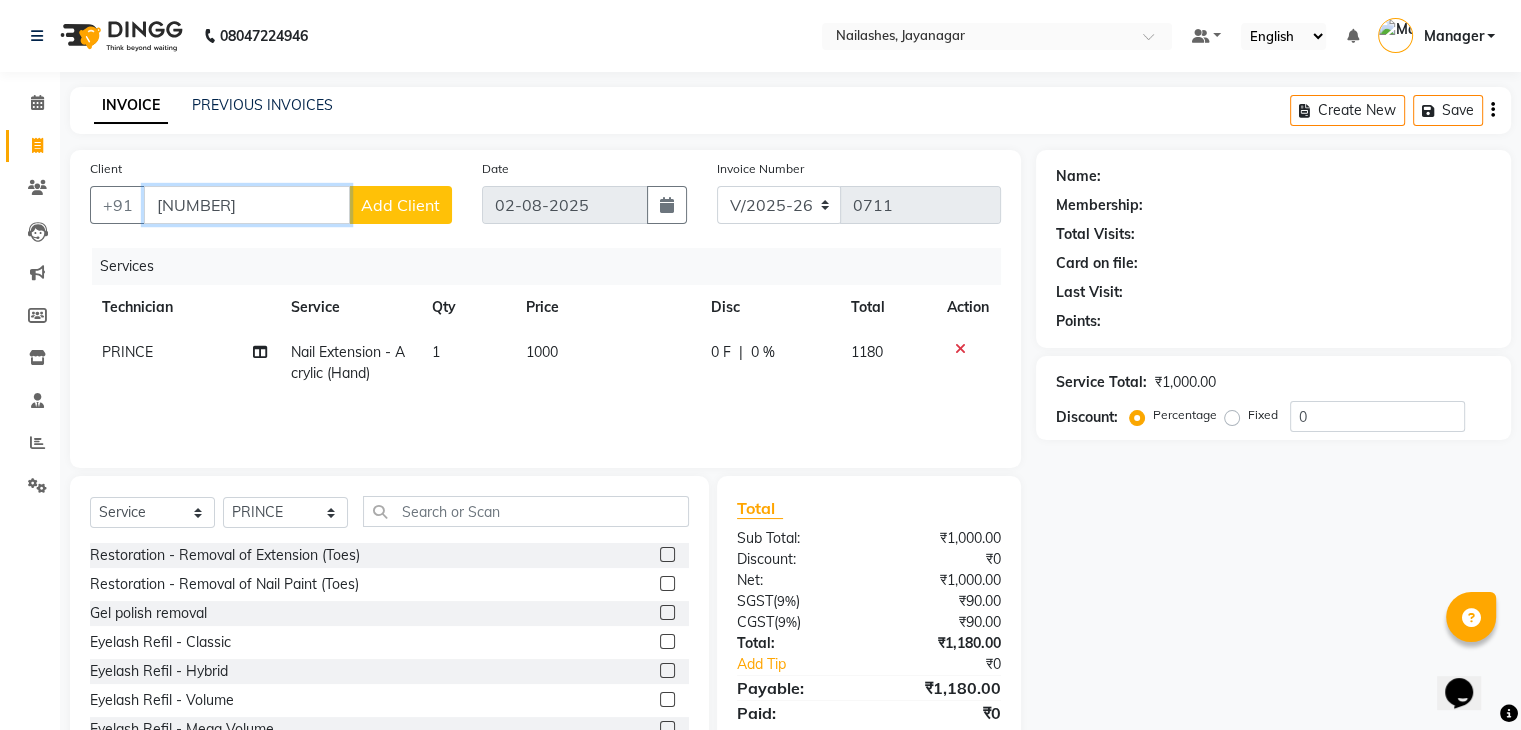 type on "[NUMBER]" 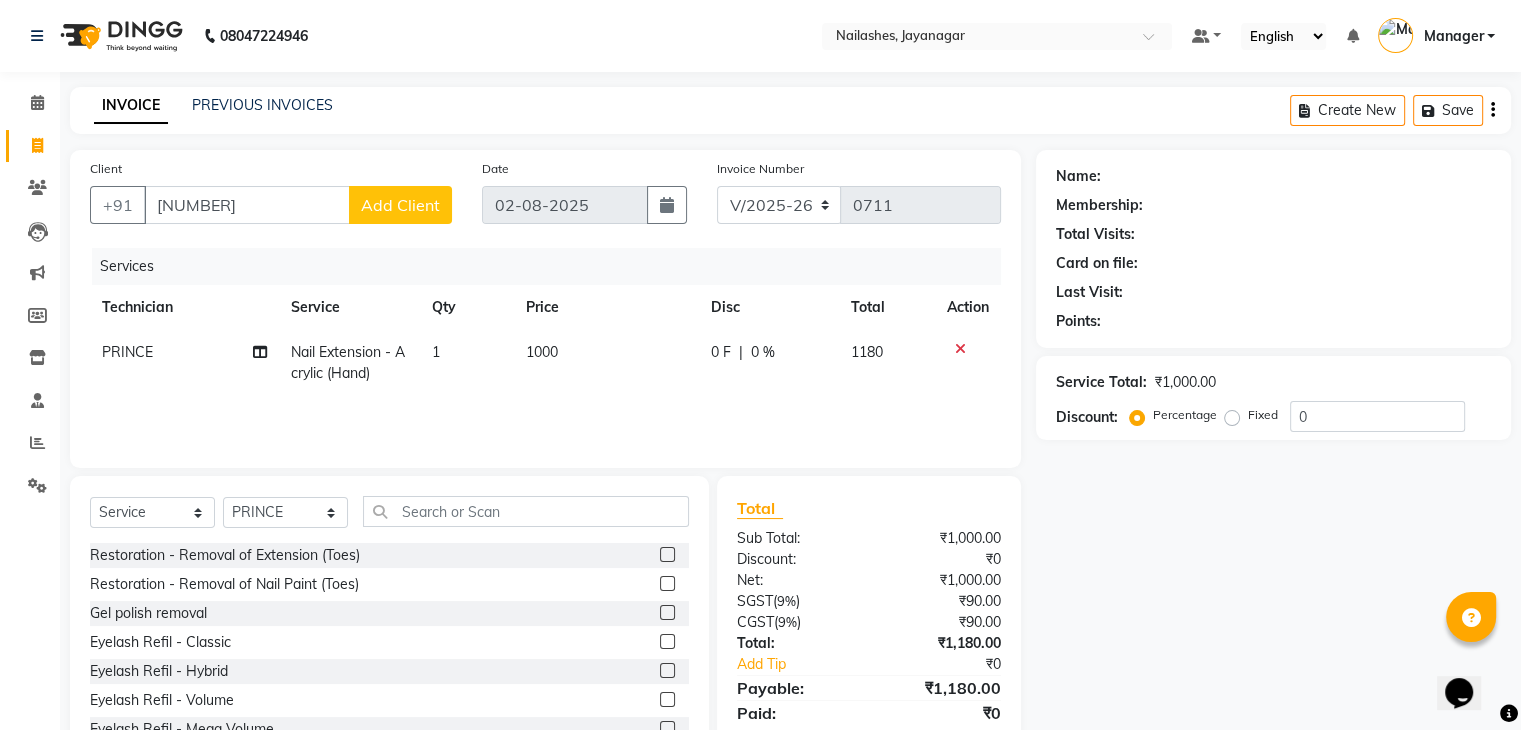 click on "Add Client" 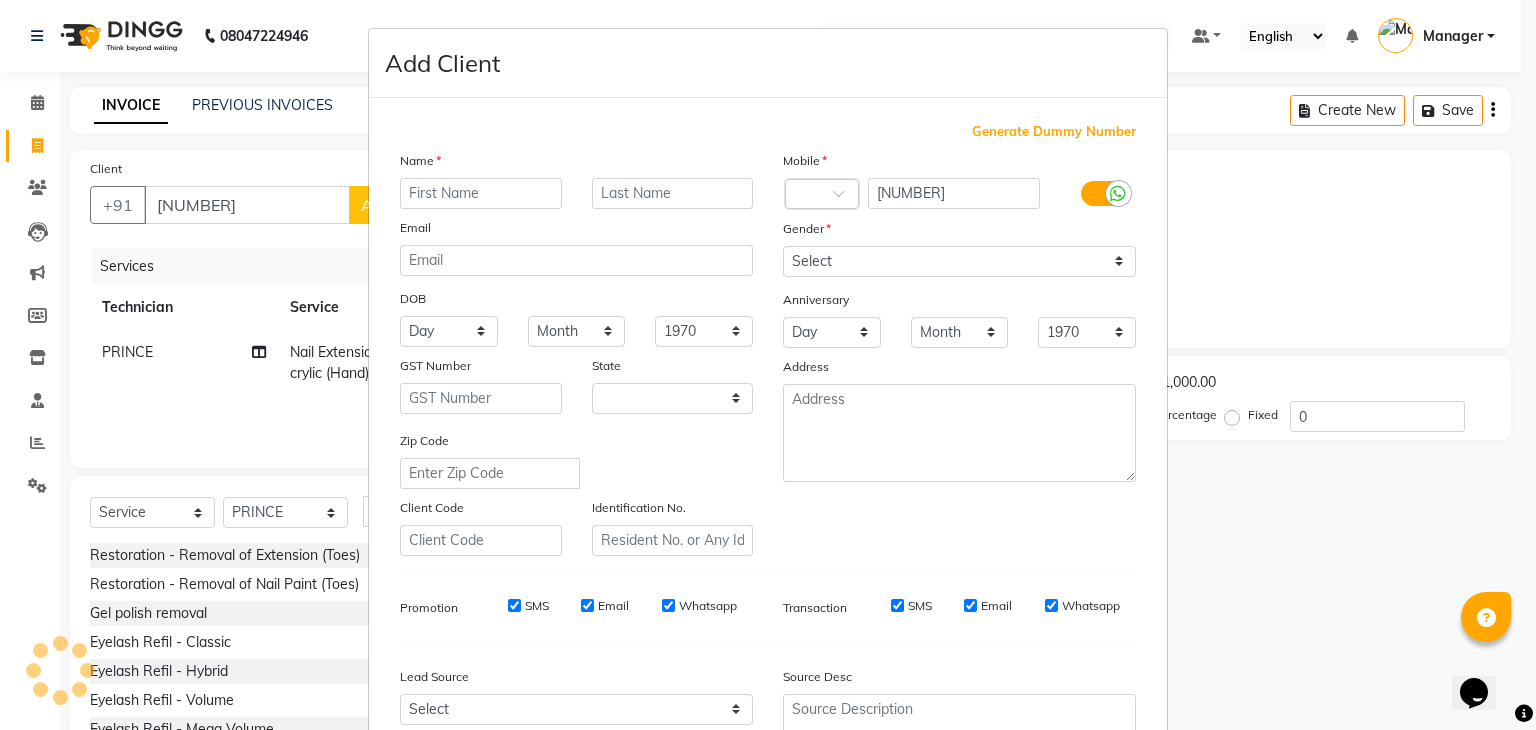 select on "21" 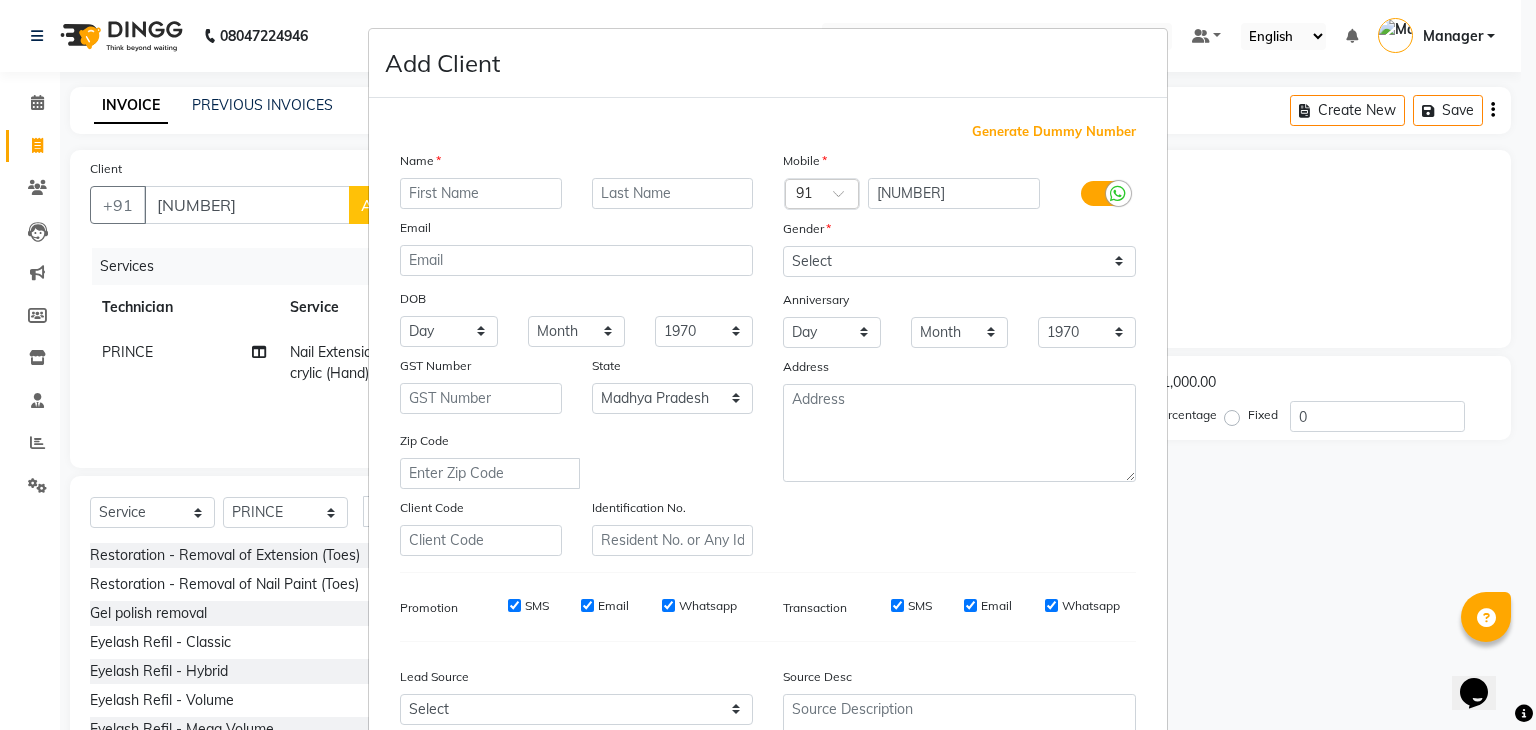 click at bounding box center [481, 193] 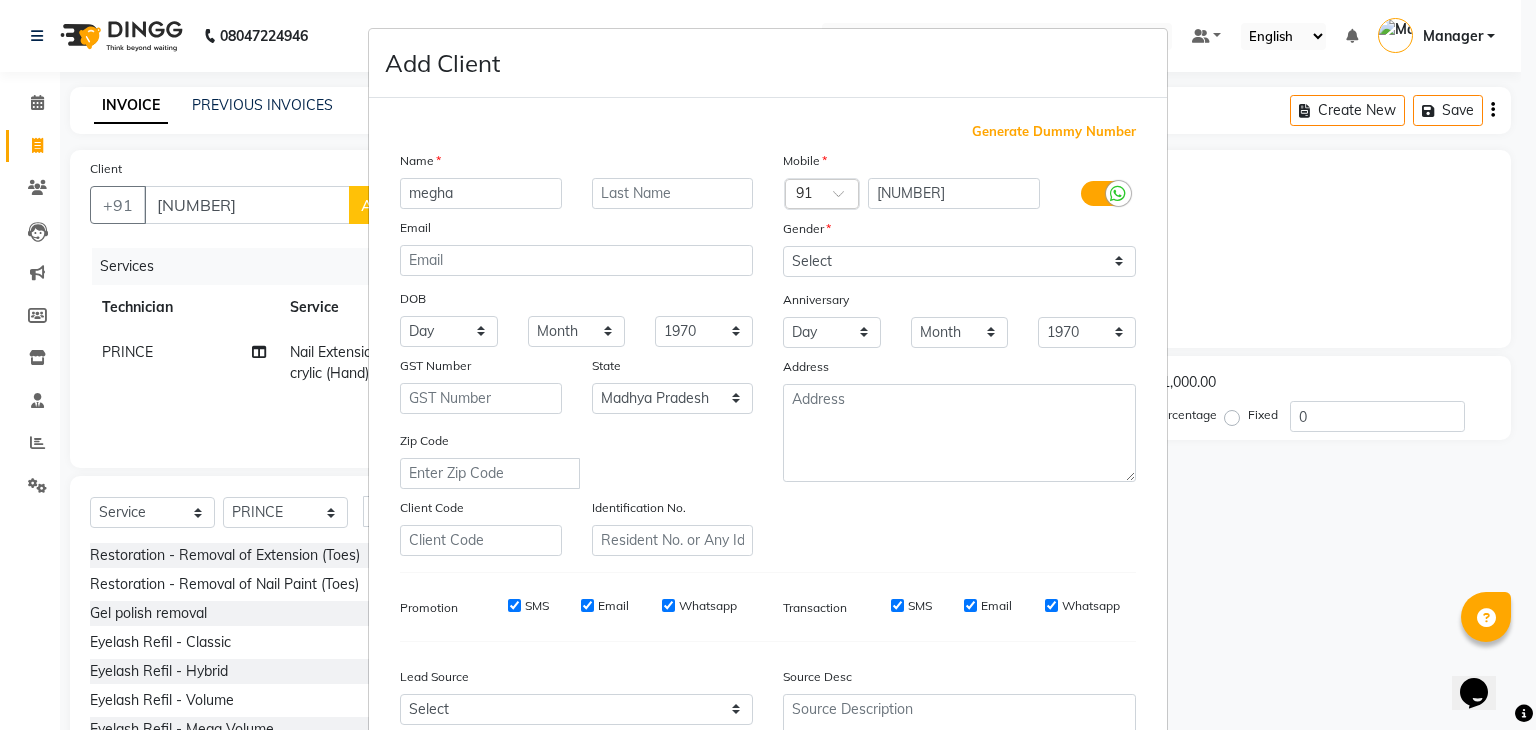 type on "megha" 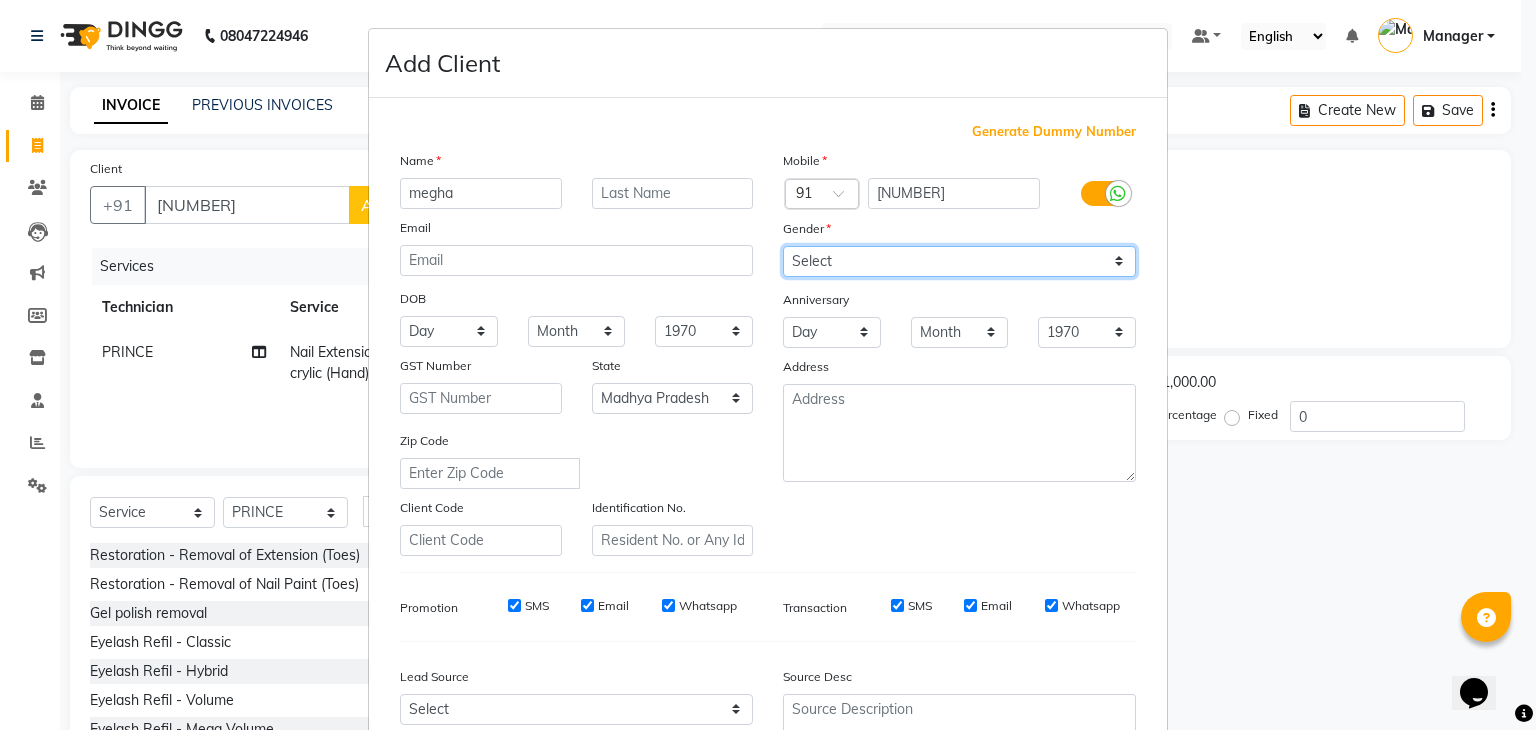 click on "Select Male Female Other Prefer Not To Say" at bounding box center (959, 261) 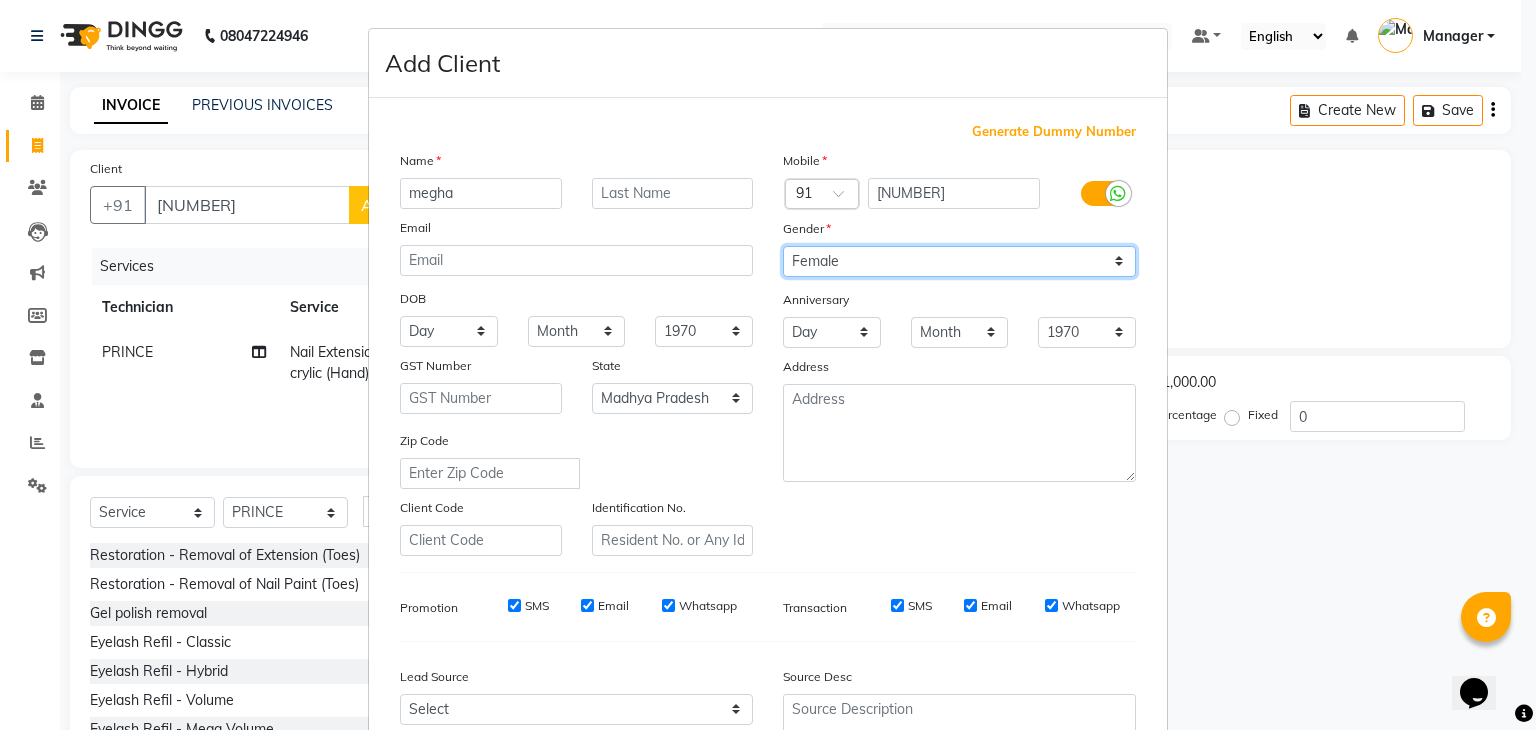 click on "Select Male Female Other Prefer Not To Say" at bounding box center [959, 261] 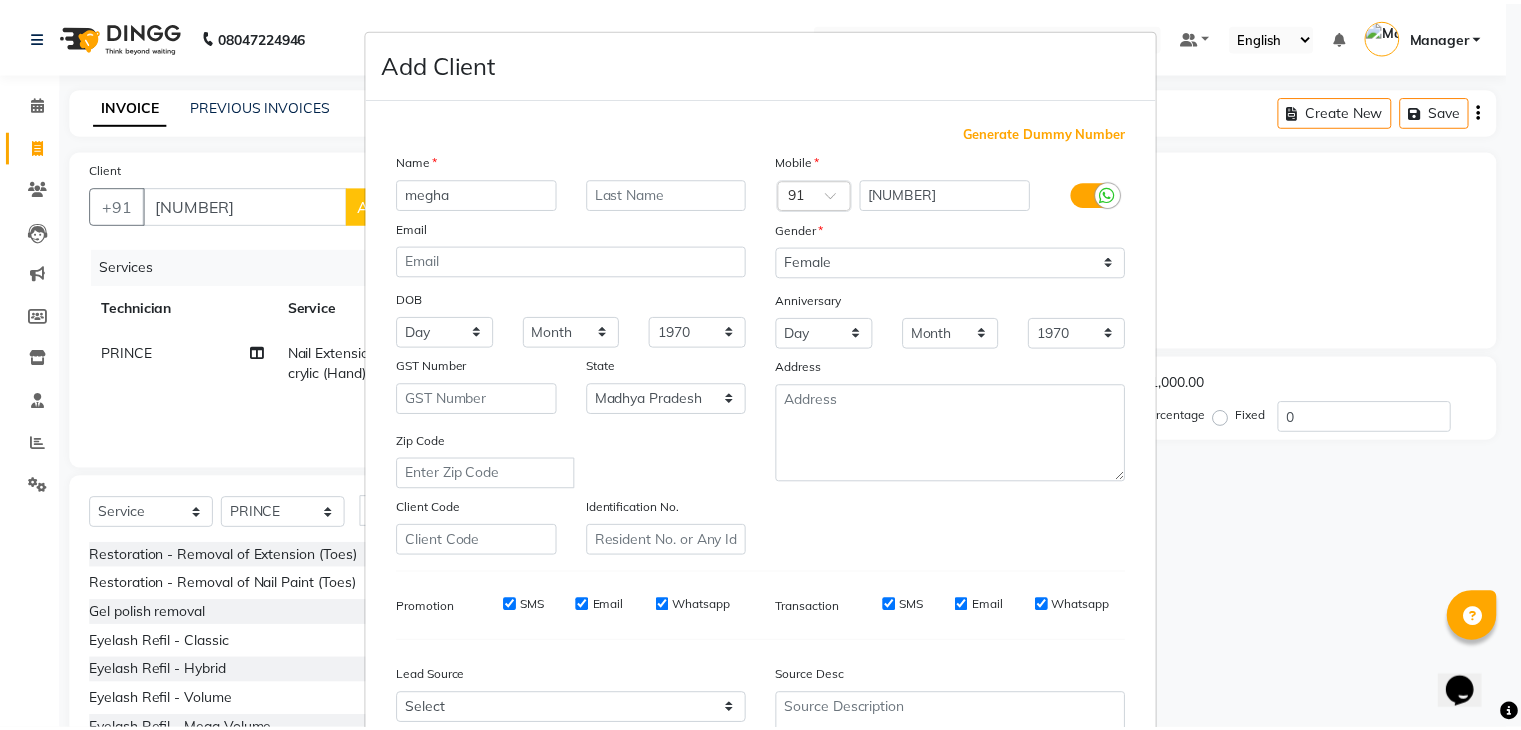 scroll, scrollTop: 203, scrollLeft: 0, axis: vertical 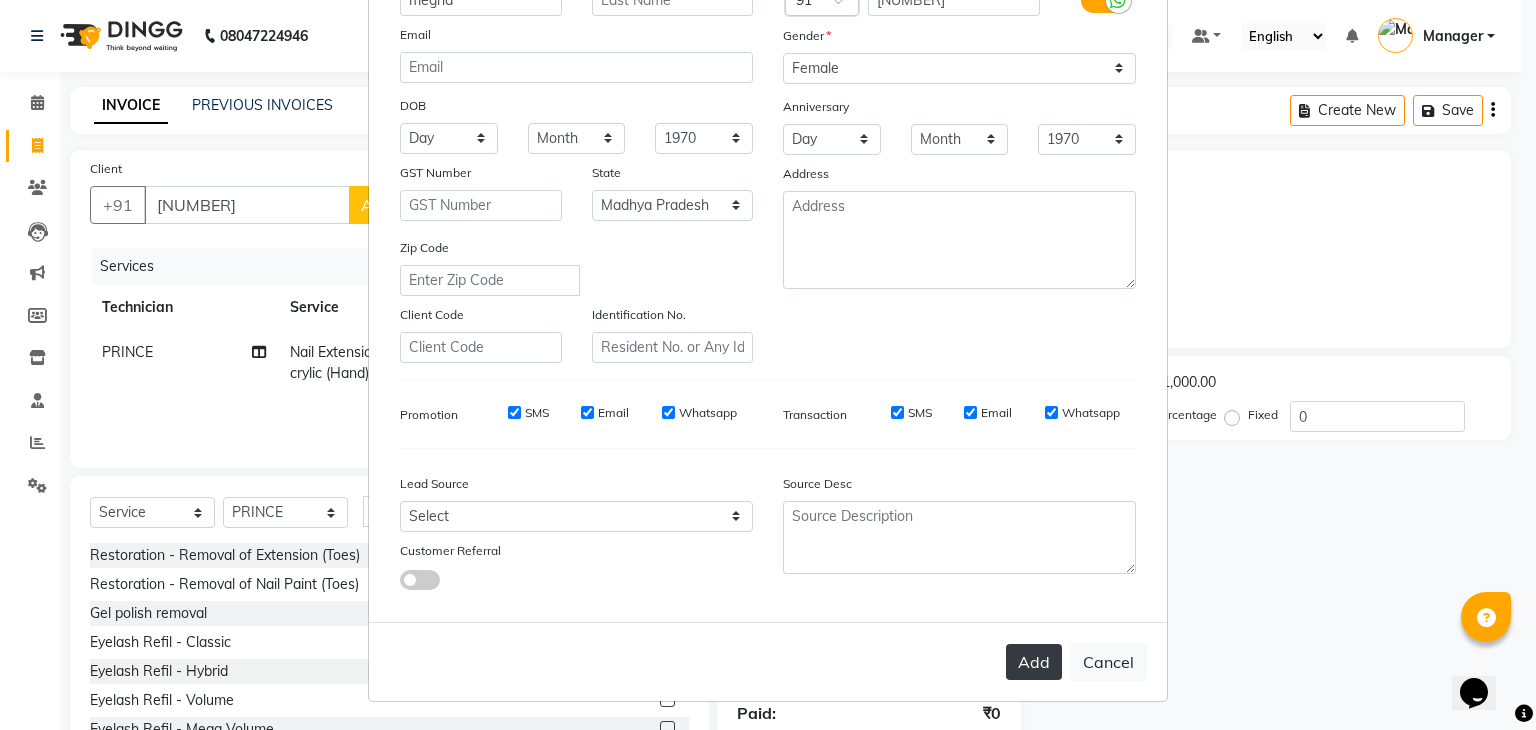 click on "Add" at bounding box center (1034, 662) 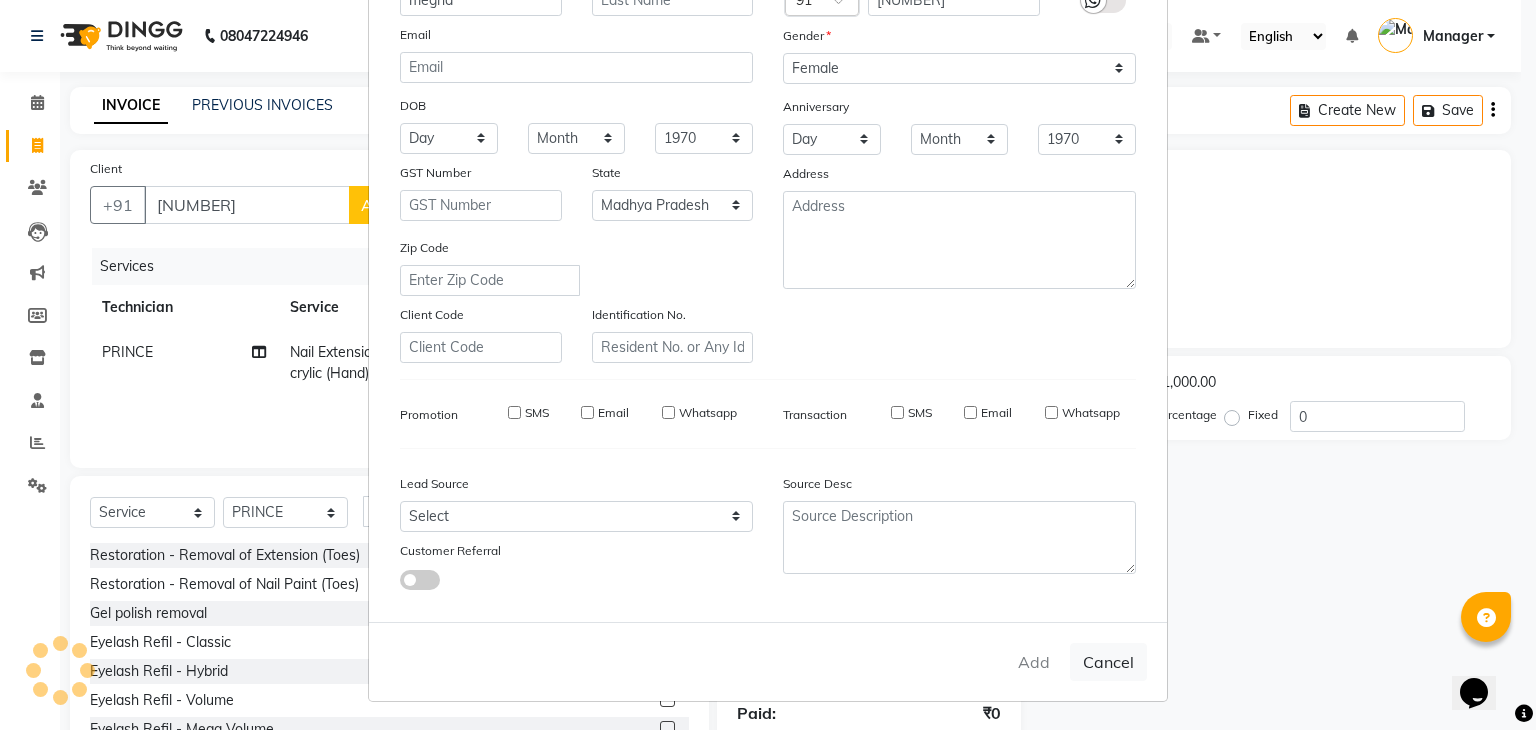 type on "99******89" 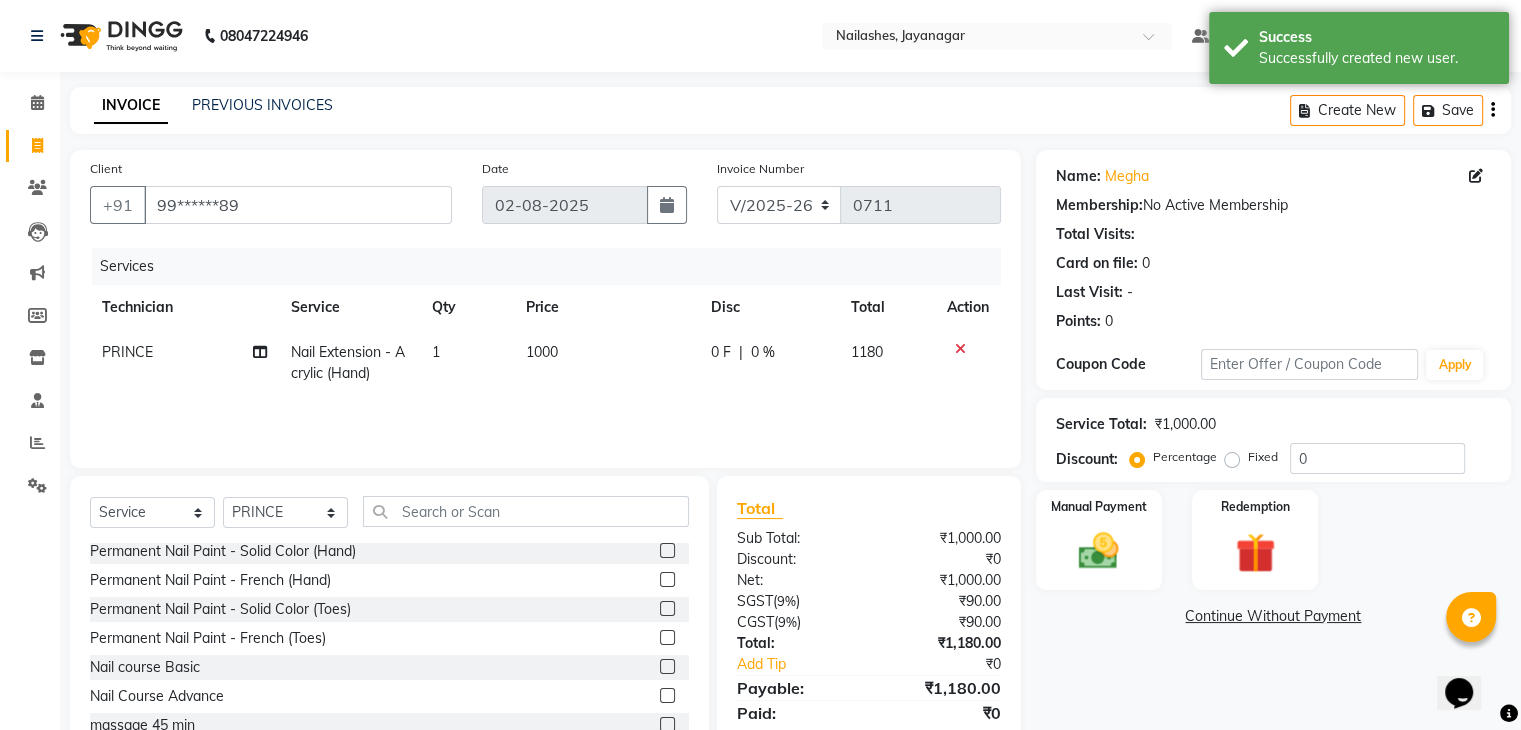scroll, scrollTop: 0, scrollLeft: 0, axis: both 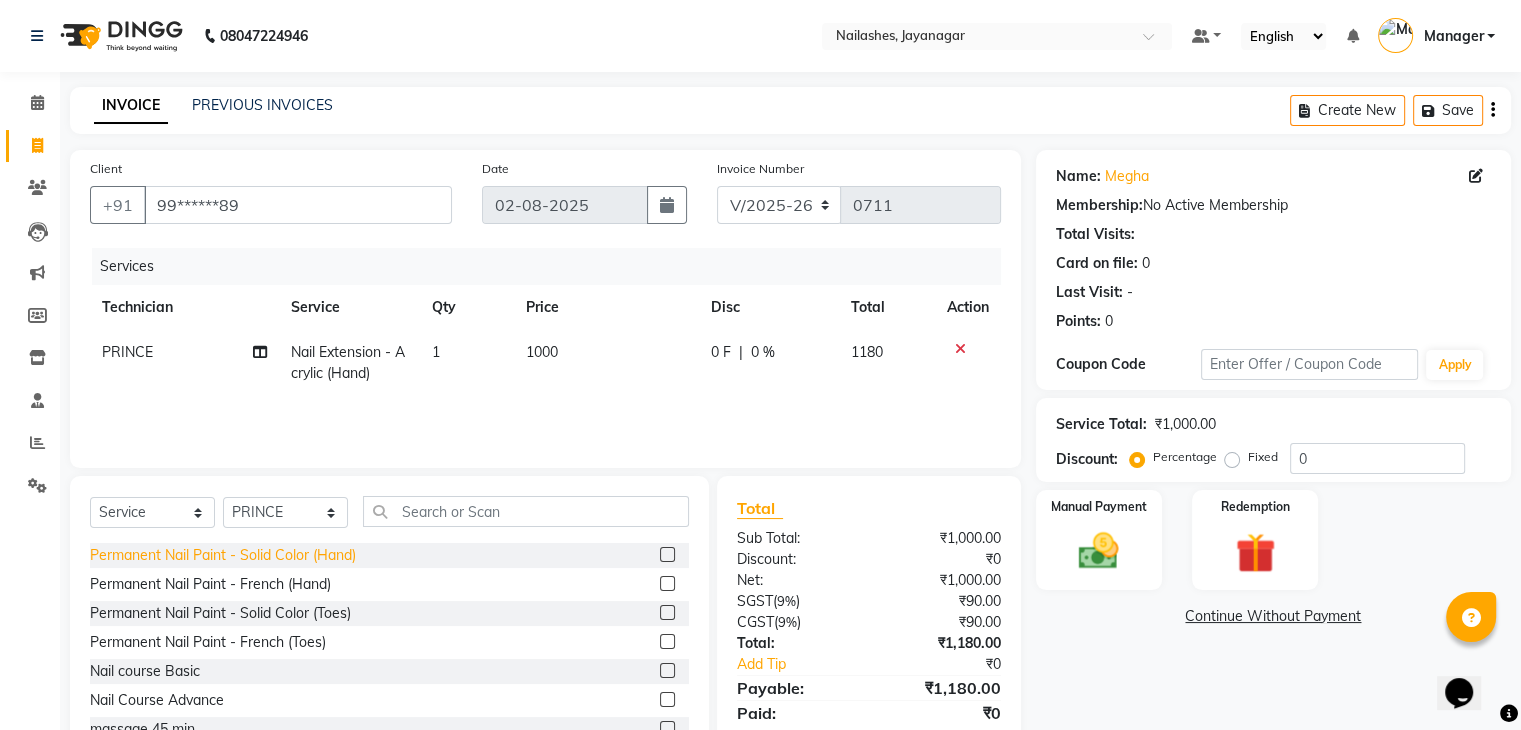 click on "Permanent Nail Paint - Solid Color (Hand)" 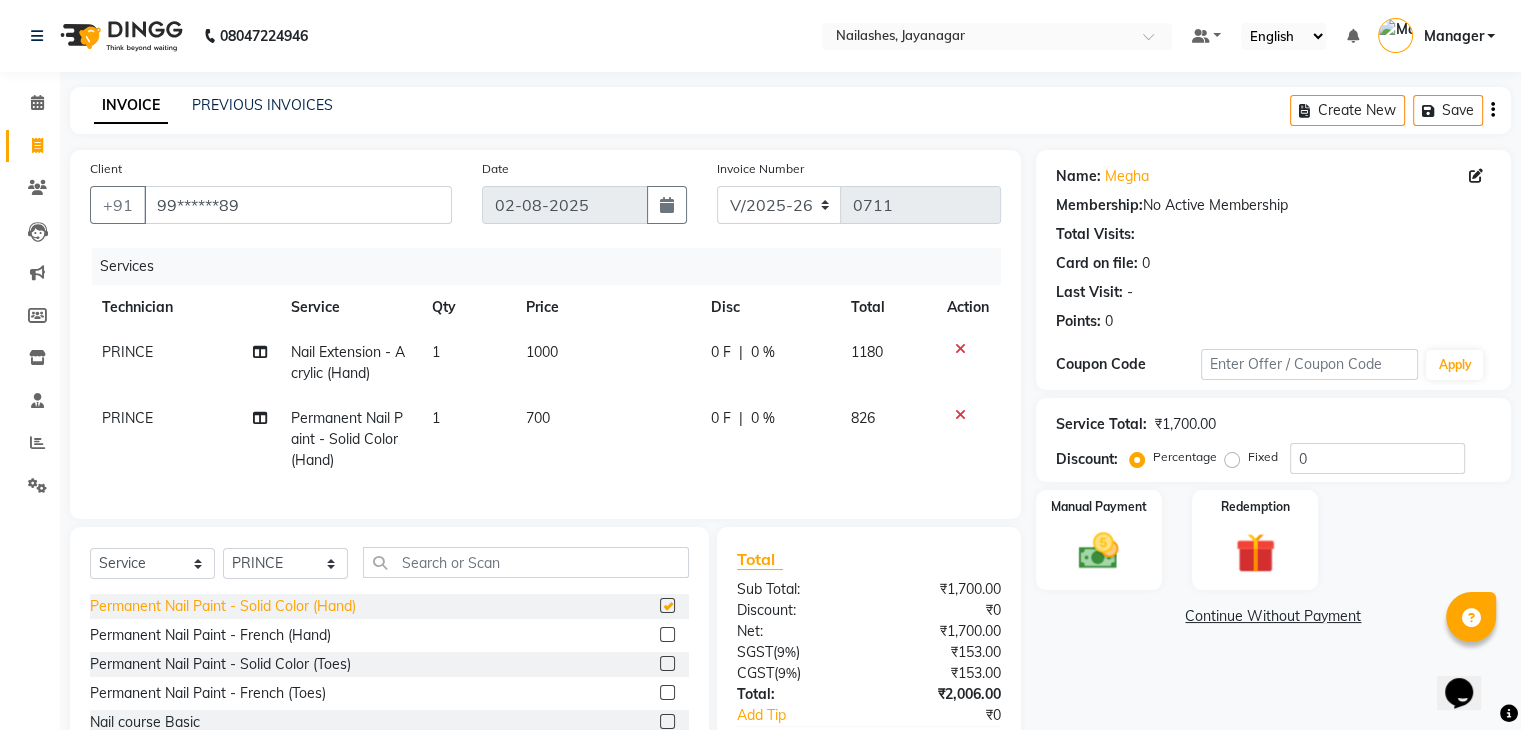 checkbox on "false" 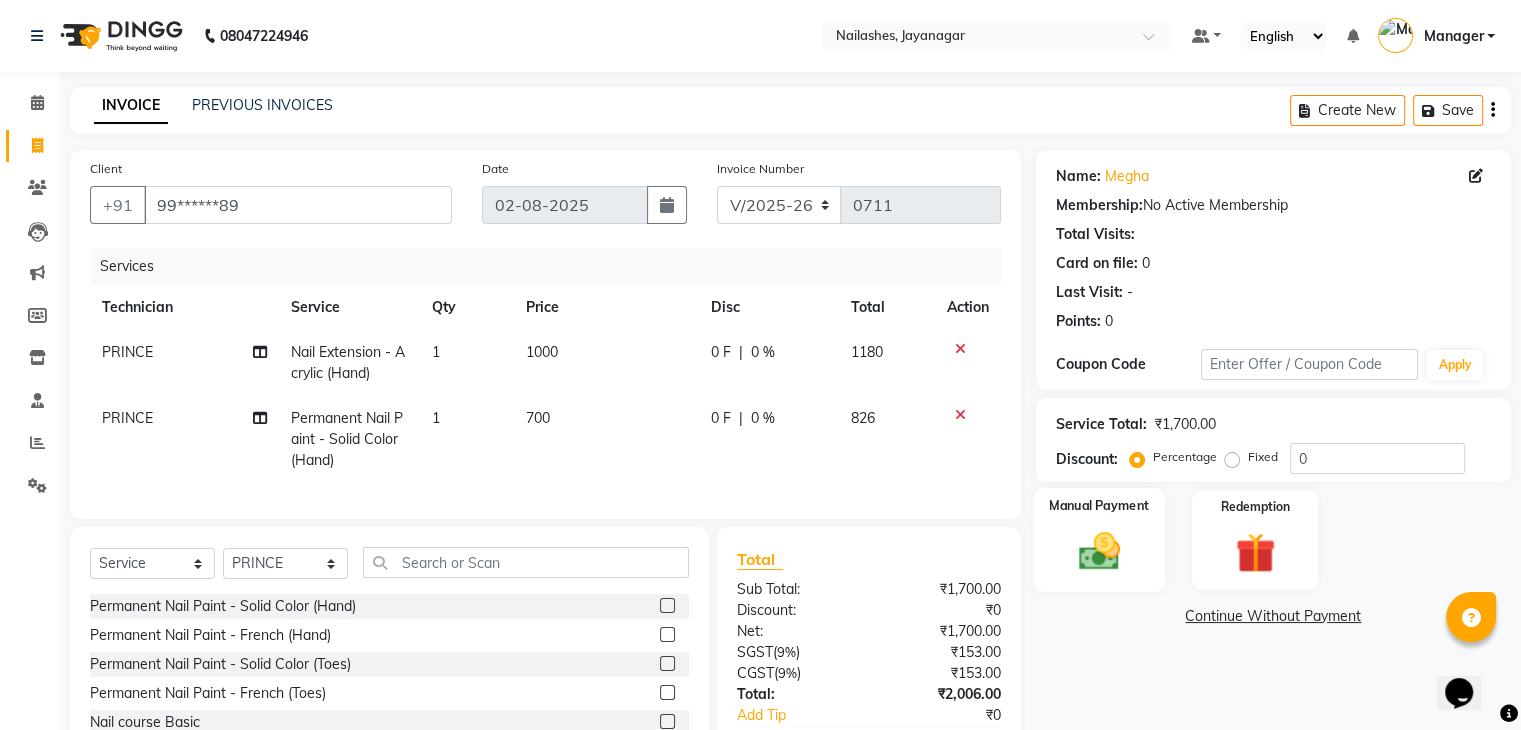click 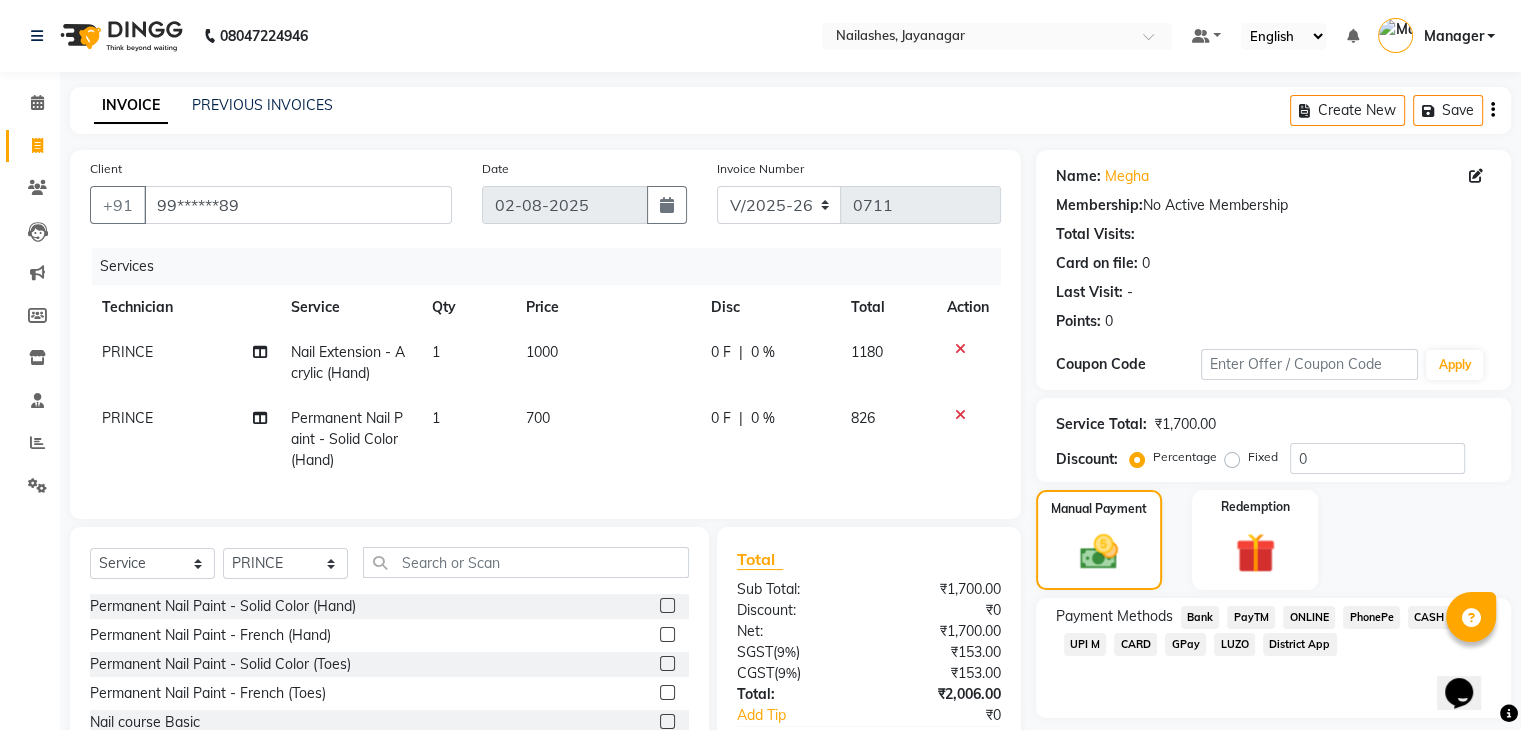 click on "Name: Megha  Membership:  No Active Membership  Total Visits:   Card on file:  0 Last Visit:   - Points:   0  Coupon Code Apply Service Total:  ₹1,700.00  Discount:  Percentage   Fixed  0 Manual Payment Redemption Payment Methods  Bank   PayTM   ONLINE   PhonePe   CASH   UPI M   CARD   GPay   LUZO   District App   Continue Without Payment" 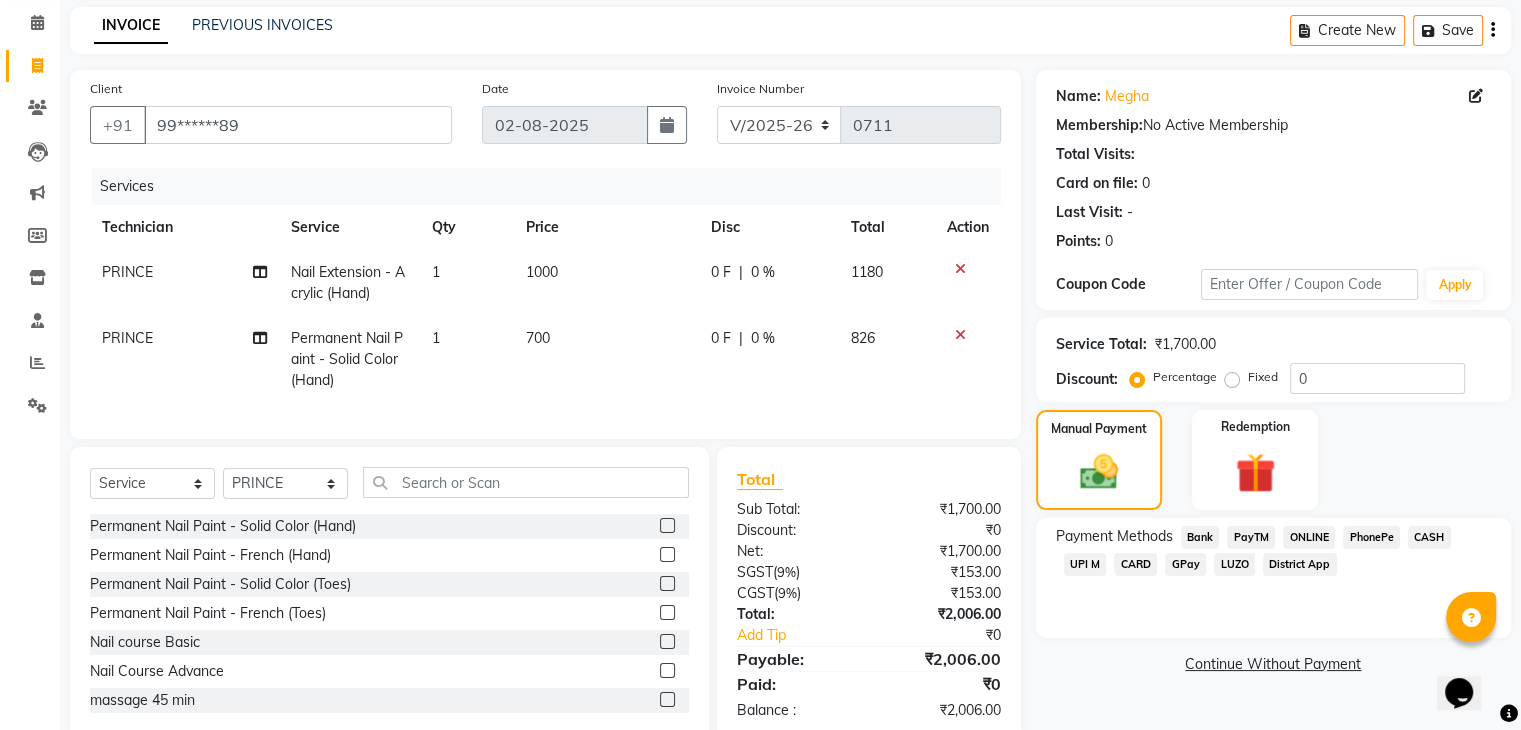 scroll, scrollTop: 138, scrollLeft: 0, axis: vertical 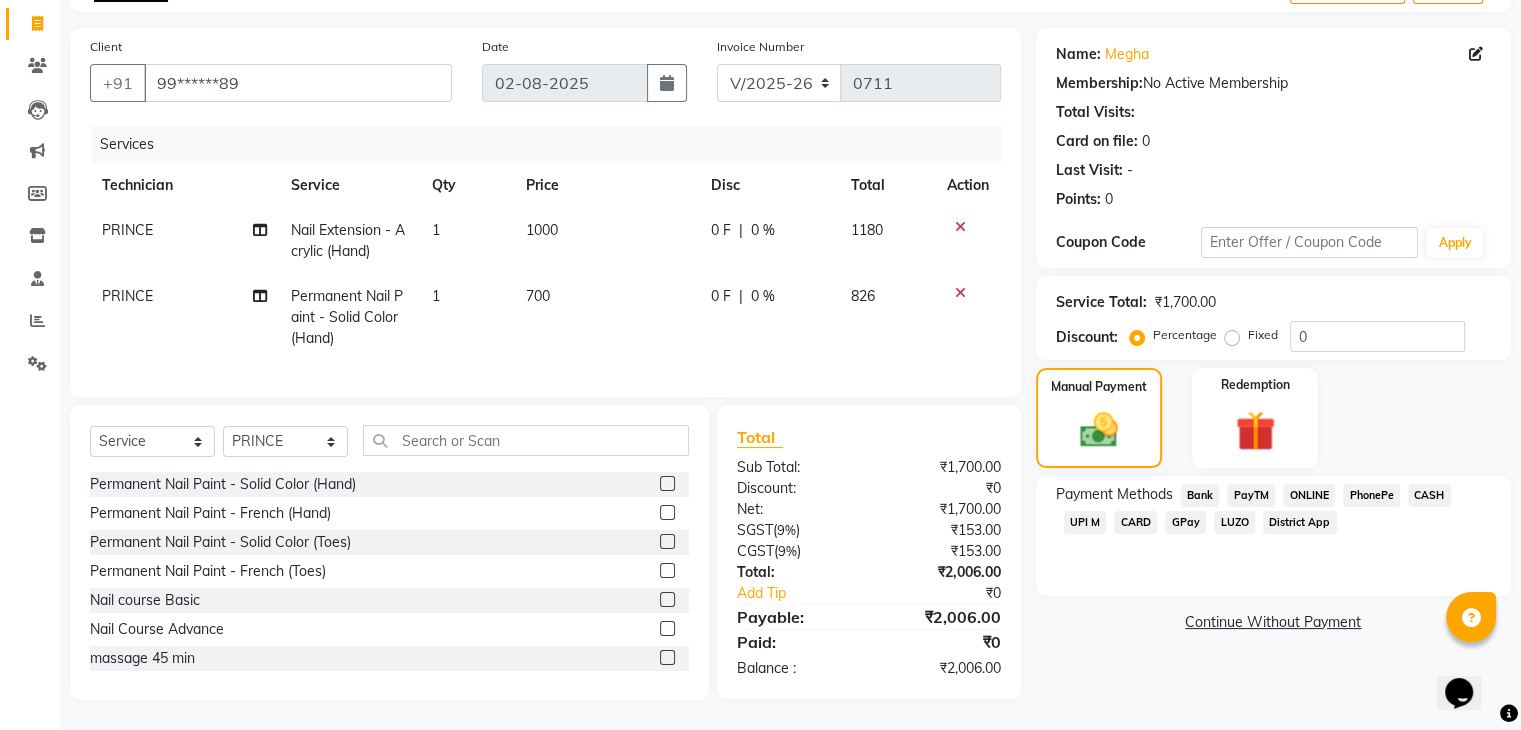 click on "ONLINE" 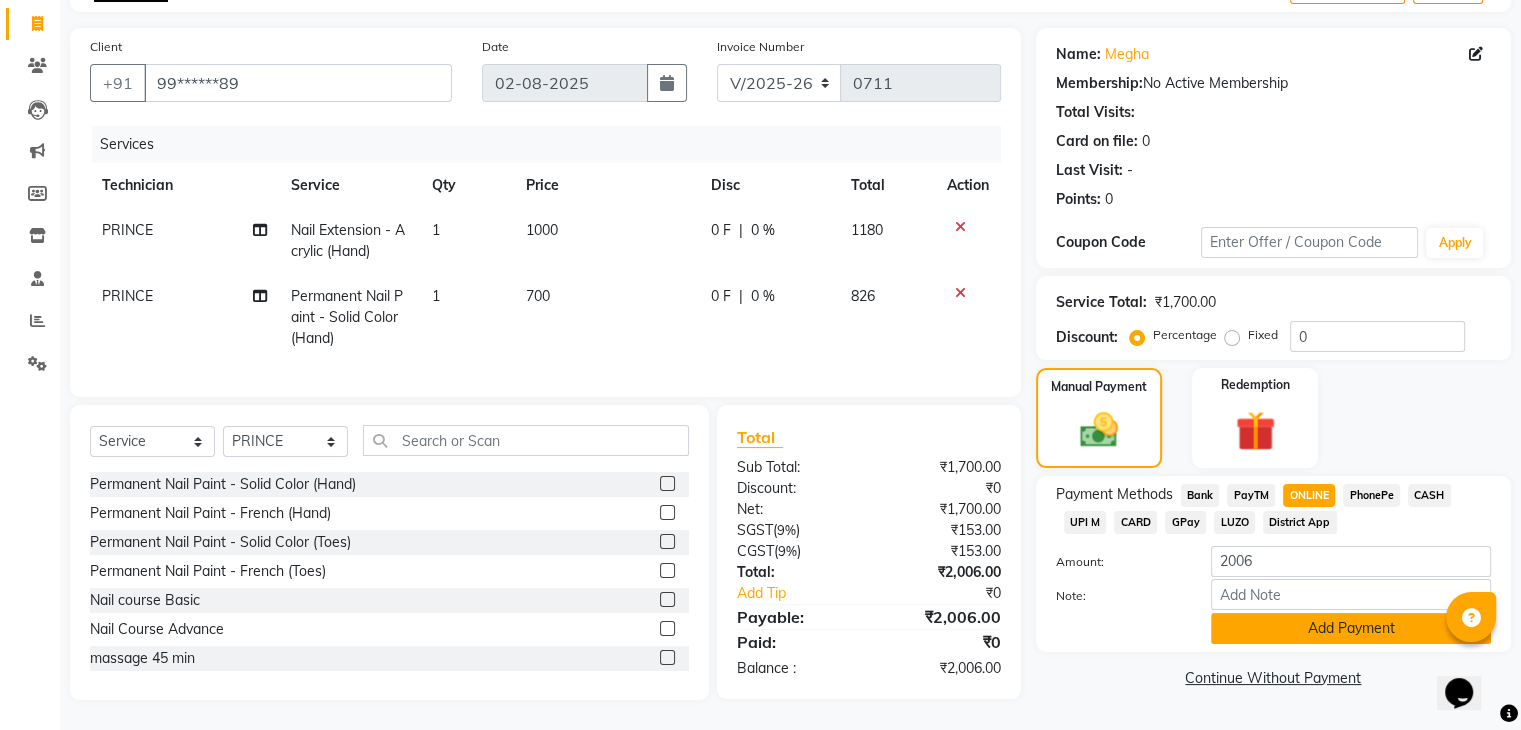 click on "Add Payment" 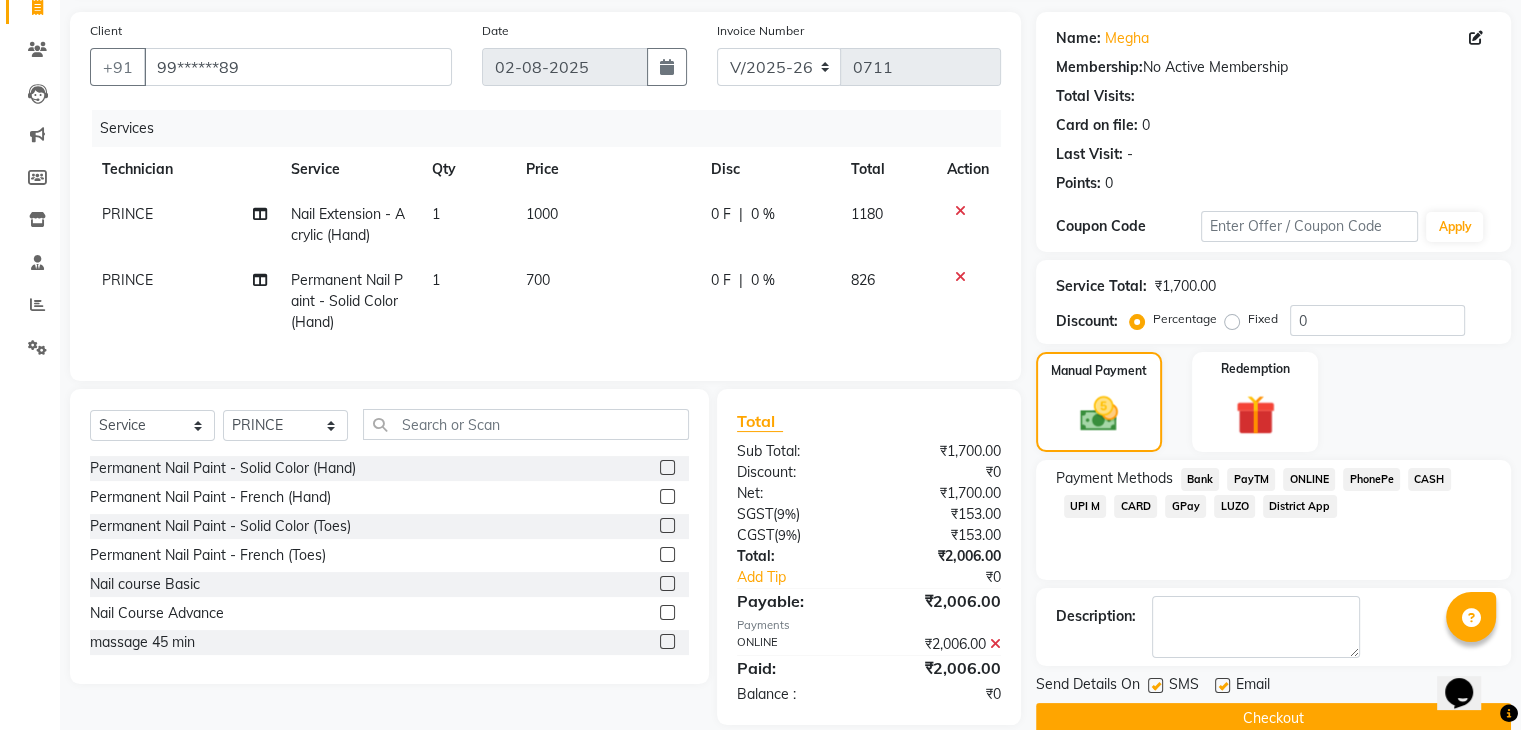 click on "Checkout" 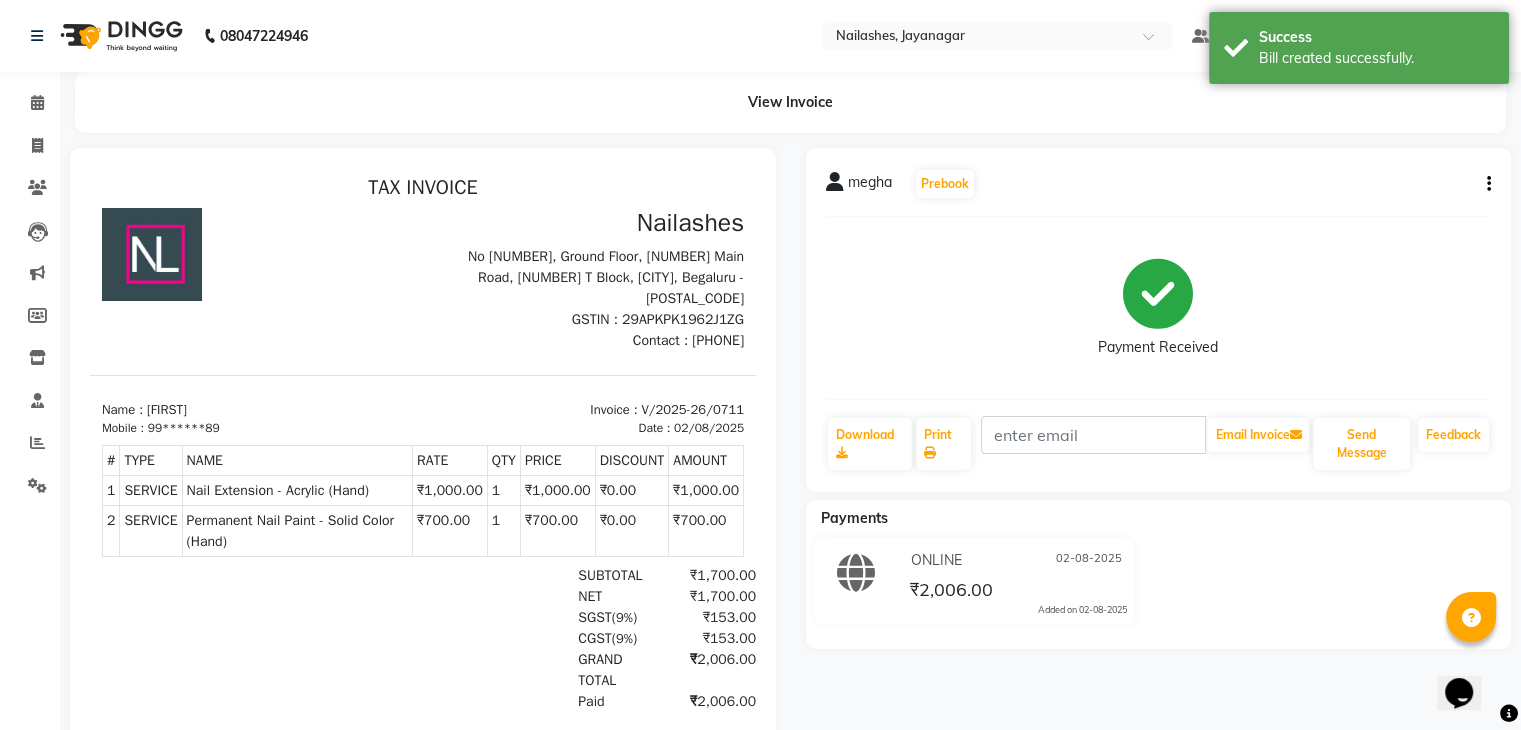 scroll, scrollTop: 0, scrollLeft: 0, axis: both 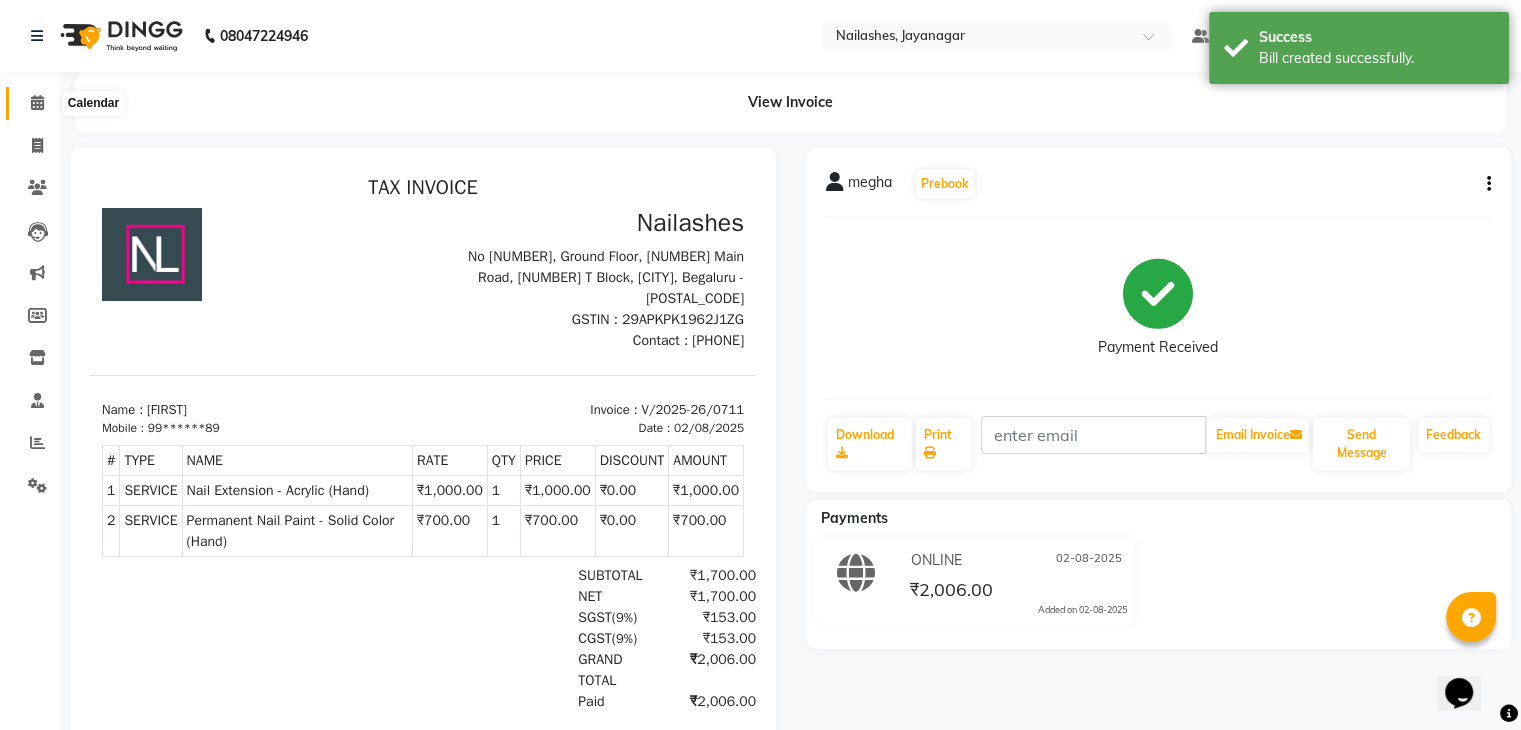 click 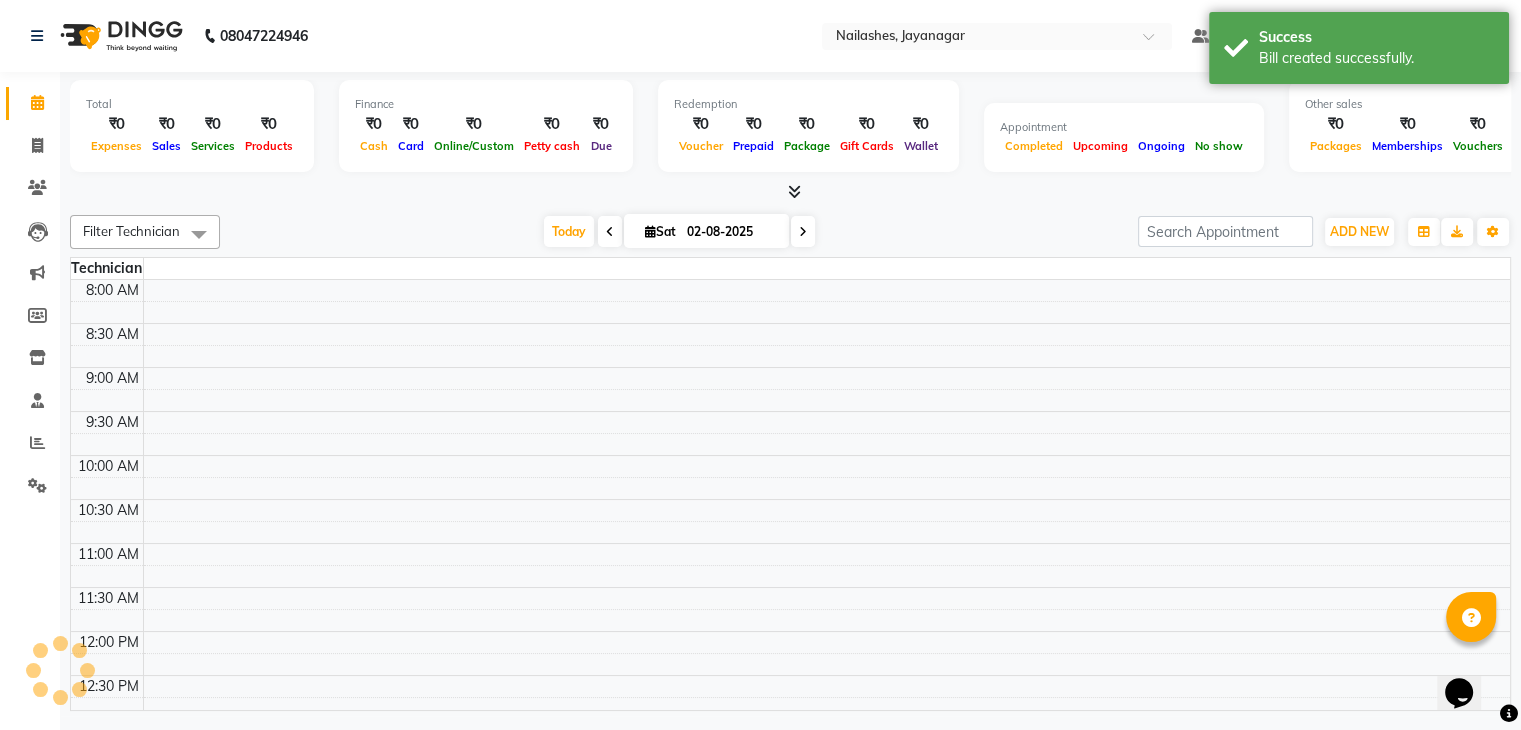 scroll, scrollTop: 0, scrollLeft: 0, axis: both 